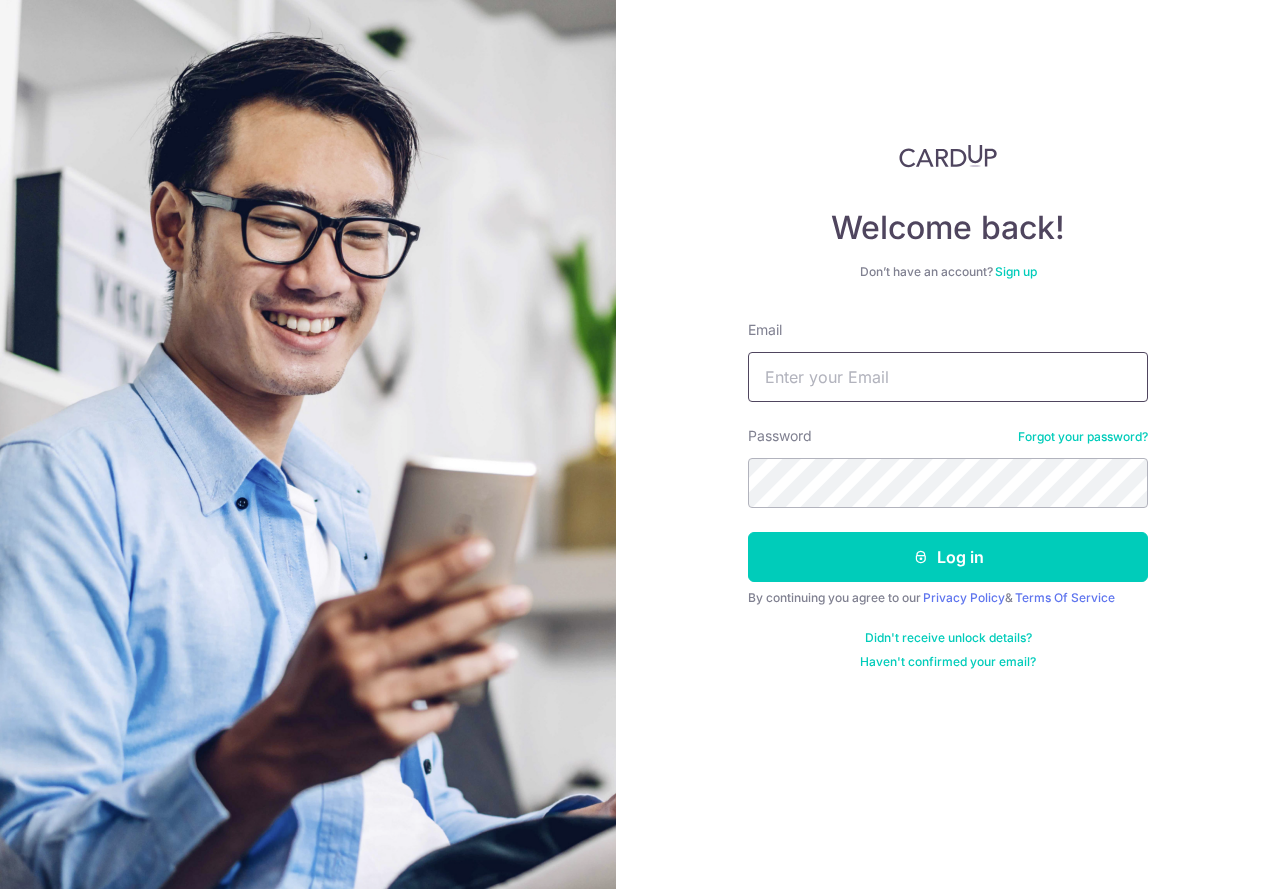 scroll, scrollTop: 0, scrollLeft: 0, axis: both 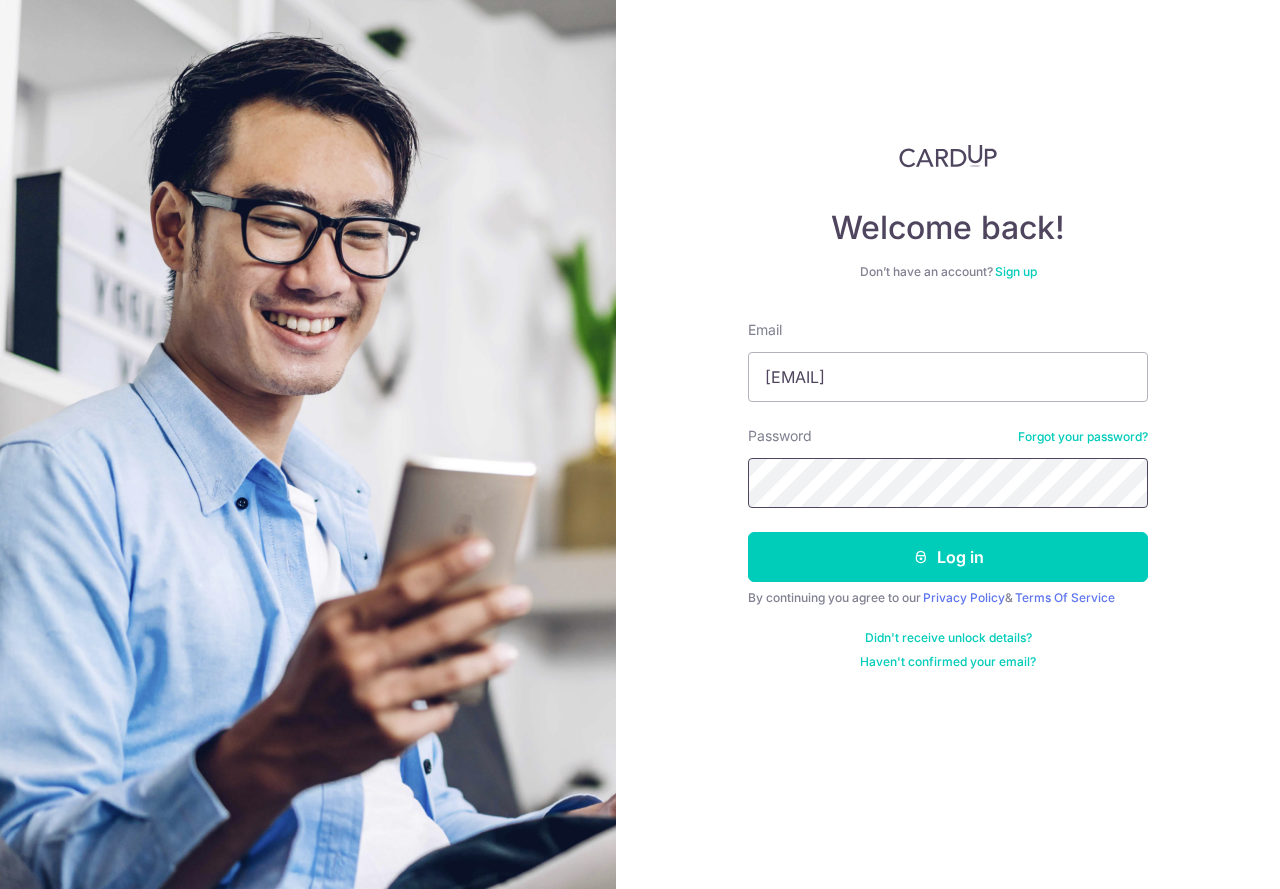 click on "Log in" at bounding box center (948, 557) 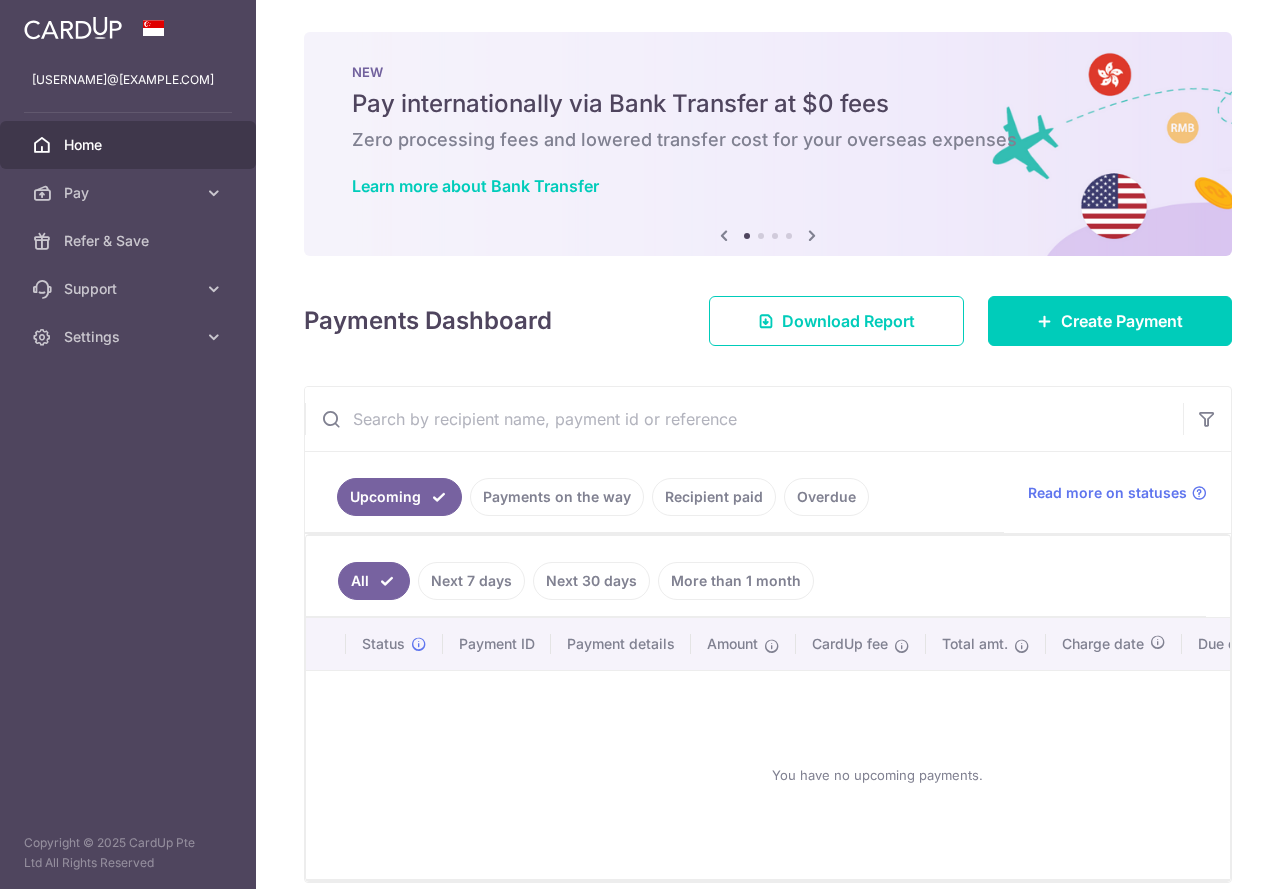scroll, scrollTop: 0, scrollLeft: 0, axis: both 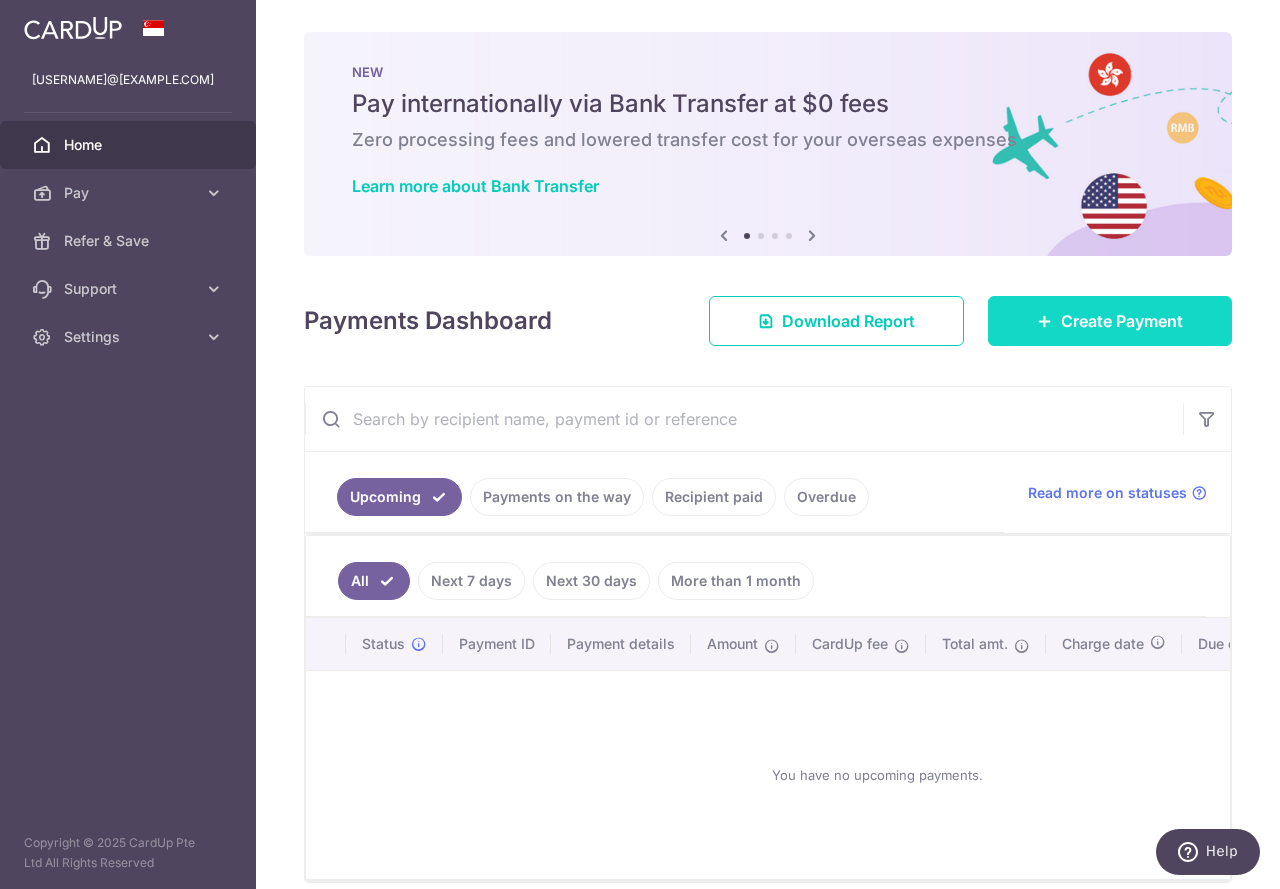 click on "Create Payment" at bounding box center (1122, 321) 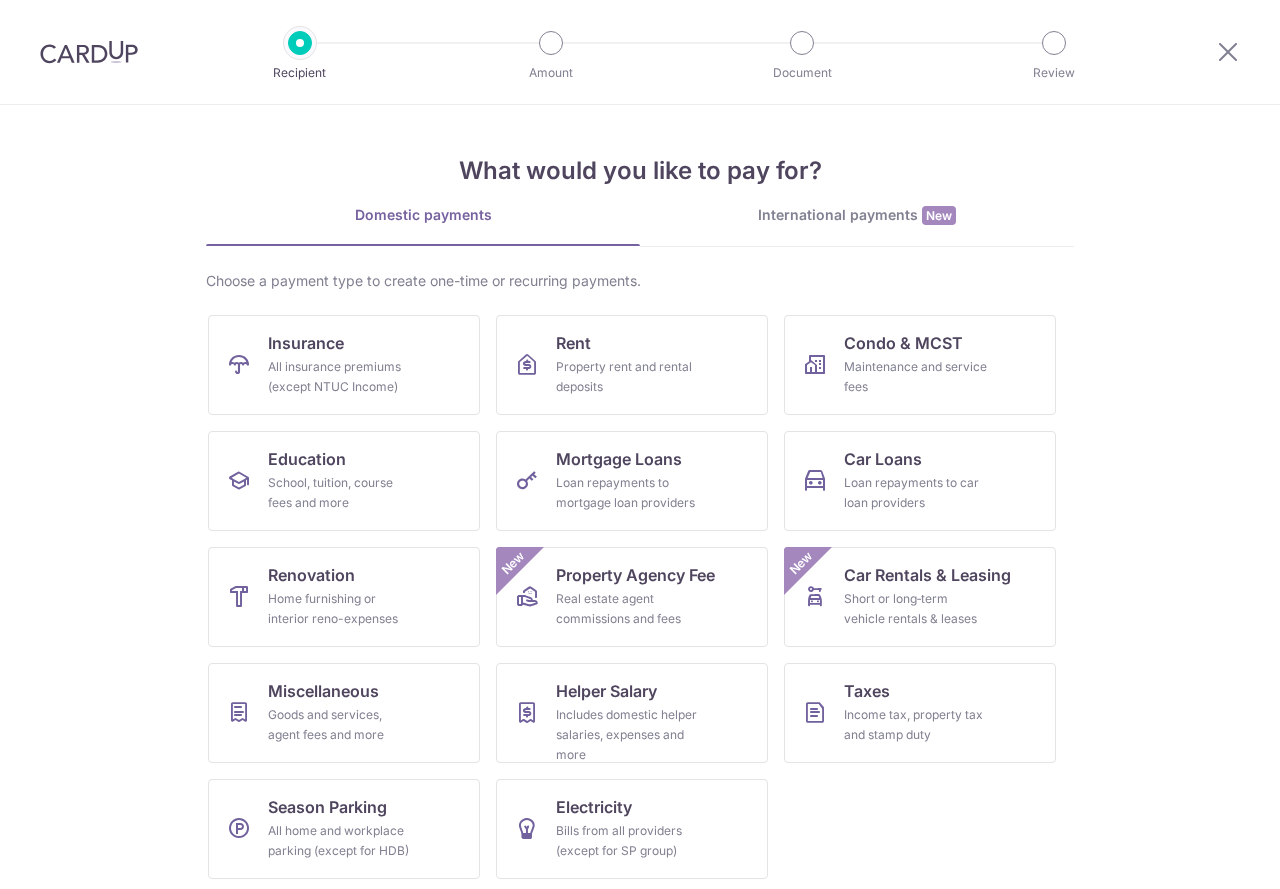 scroll, scrollTop: 0, scrollLeft: 0, axis: both 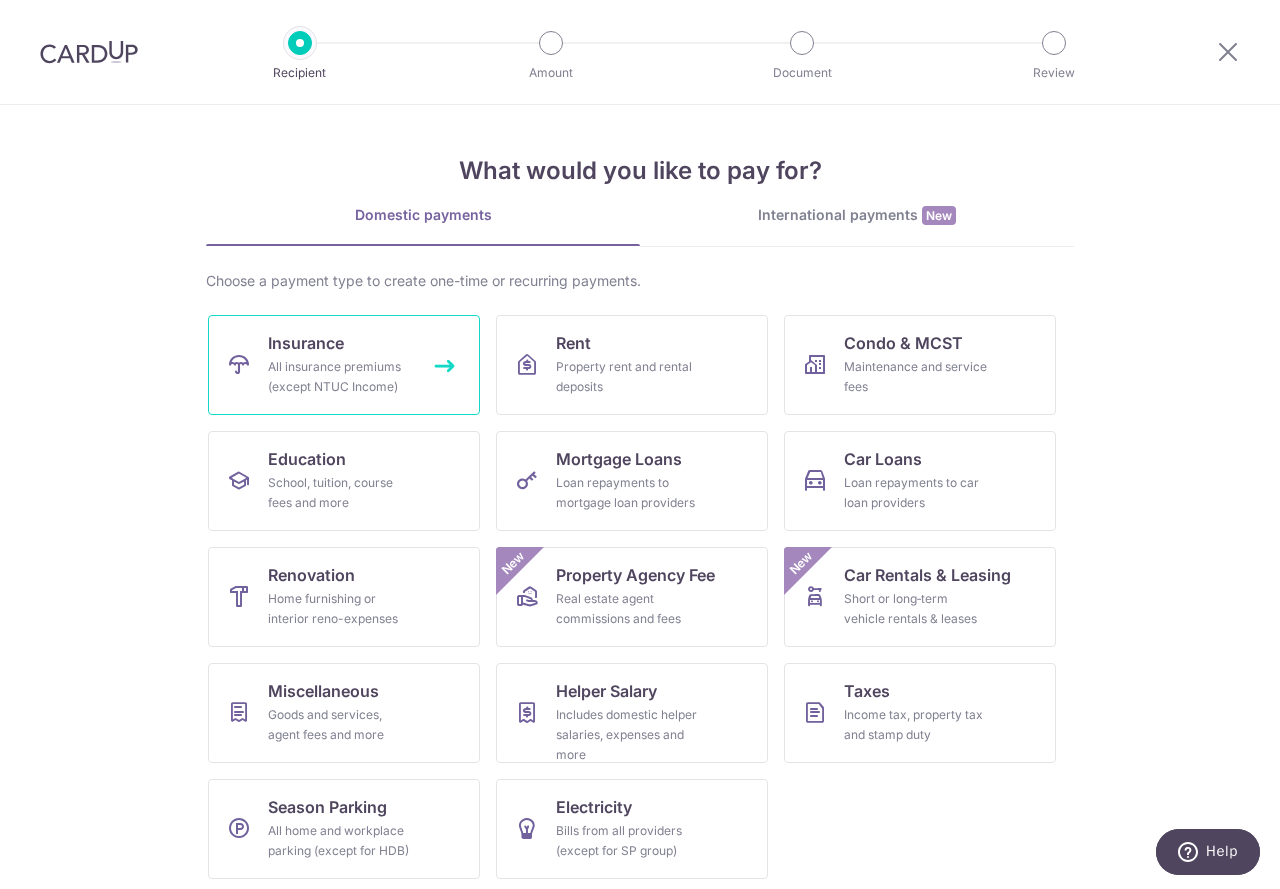 click on "Insurance All insurance premiums (except NTUC Income)" at bounding box center [344, 365] 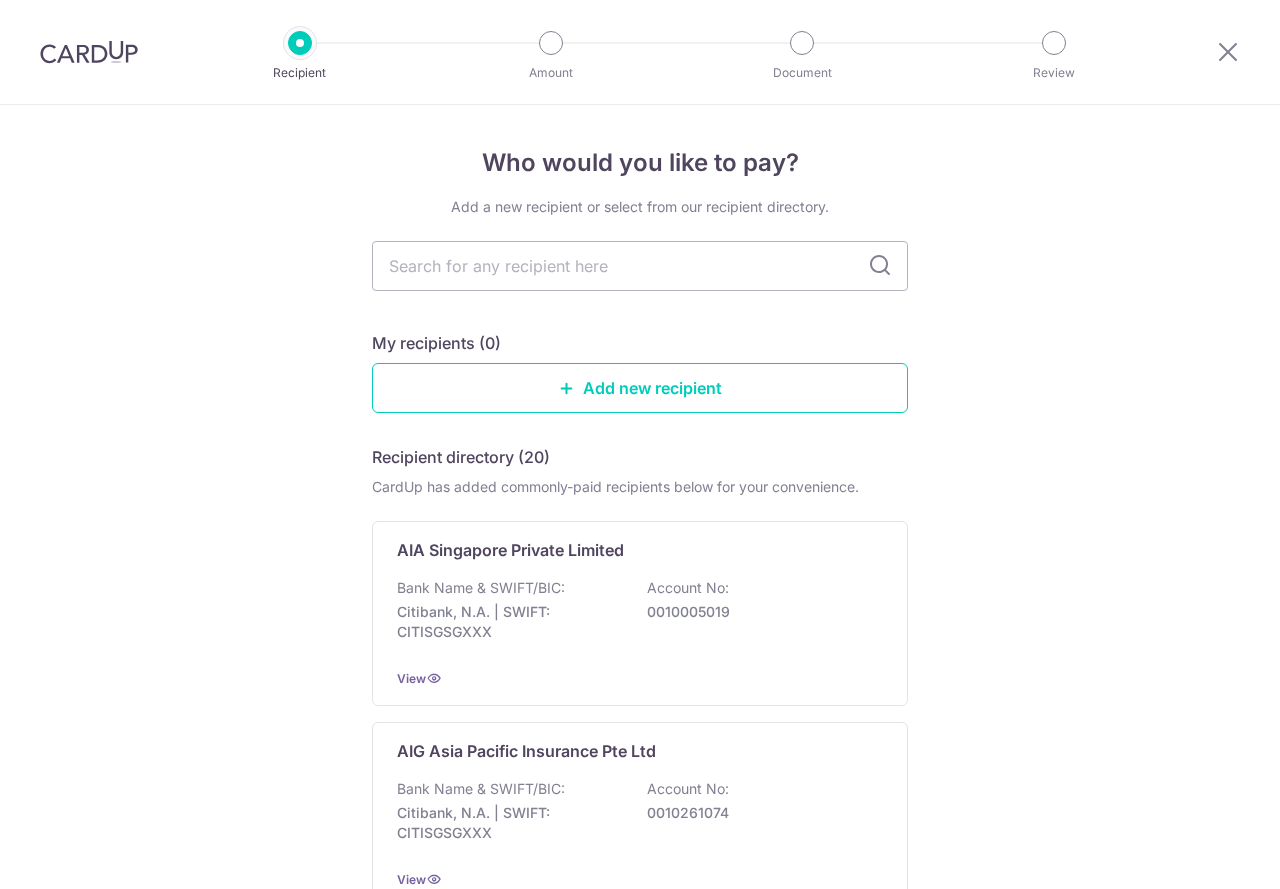 scroll, scrollTop: 0, scrollLeft: 0, axis: both 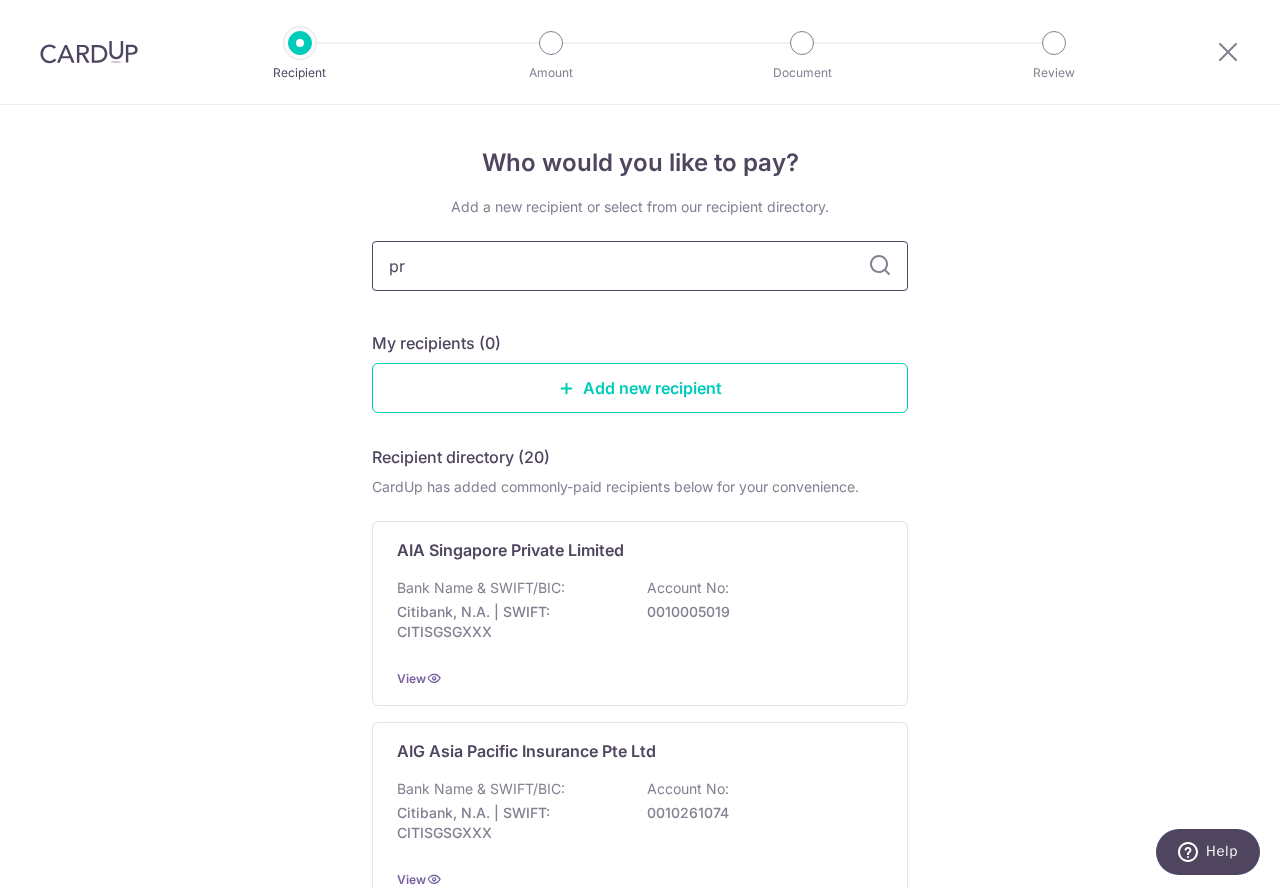 type on "pru" 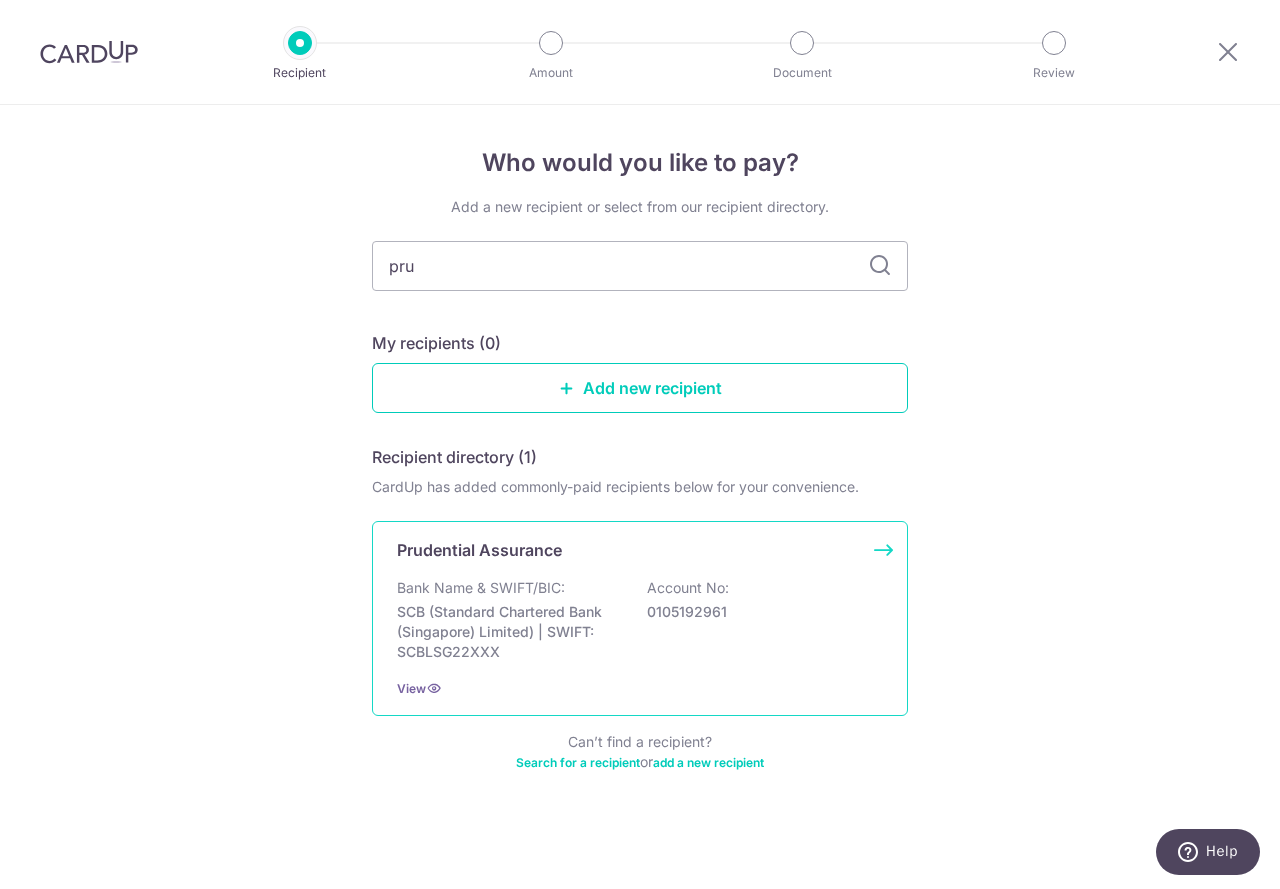 click on "Prudential Assurance
Bank Name & SWIFT/BIC:
SCB (Standard Chartered Bank (Singapore) Limited) | SWIFT: SCBLSG22XXX
Account No:
0105192961
View" at bounding box center [640, 618] 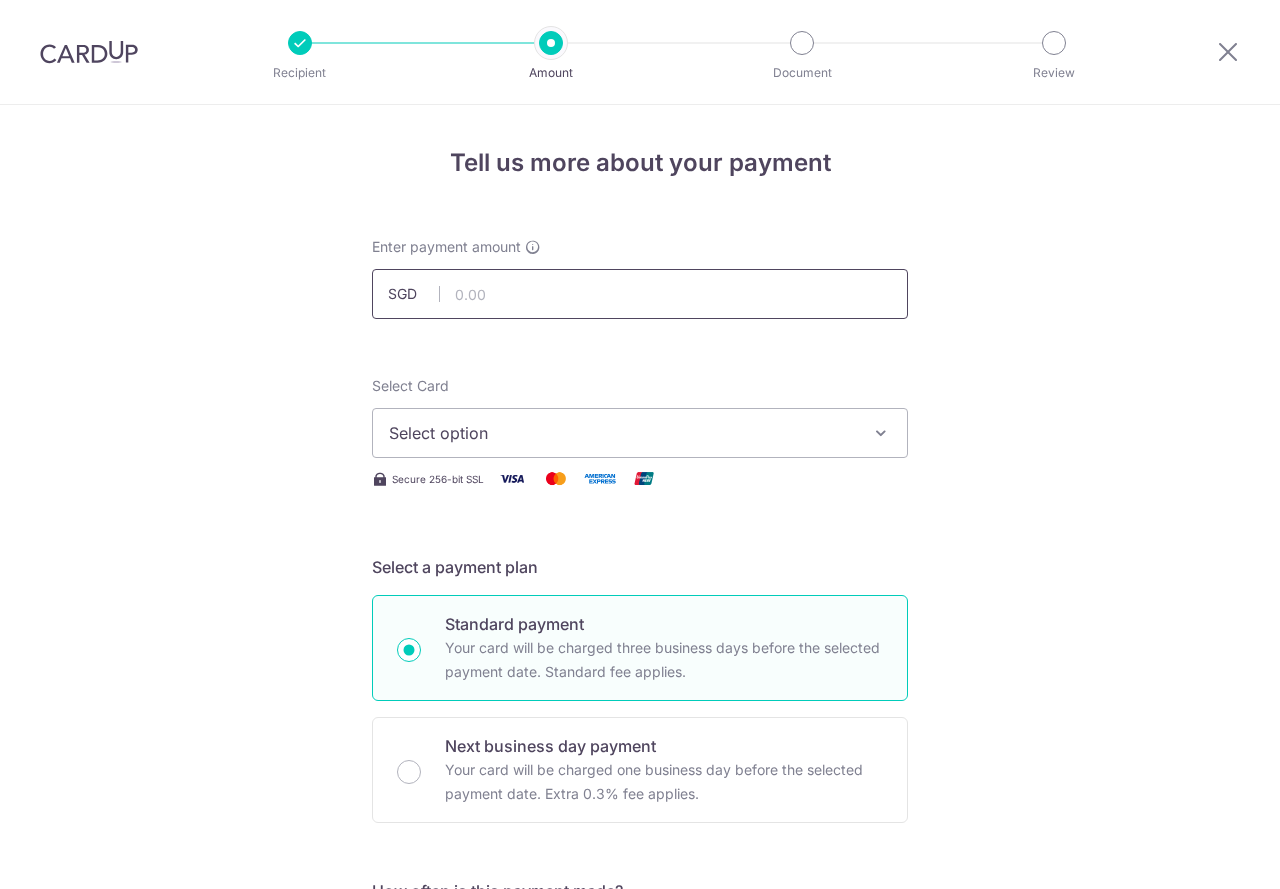scroll, scrollTop: 0, scrollLeft: 0, axis: both 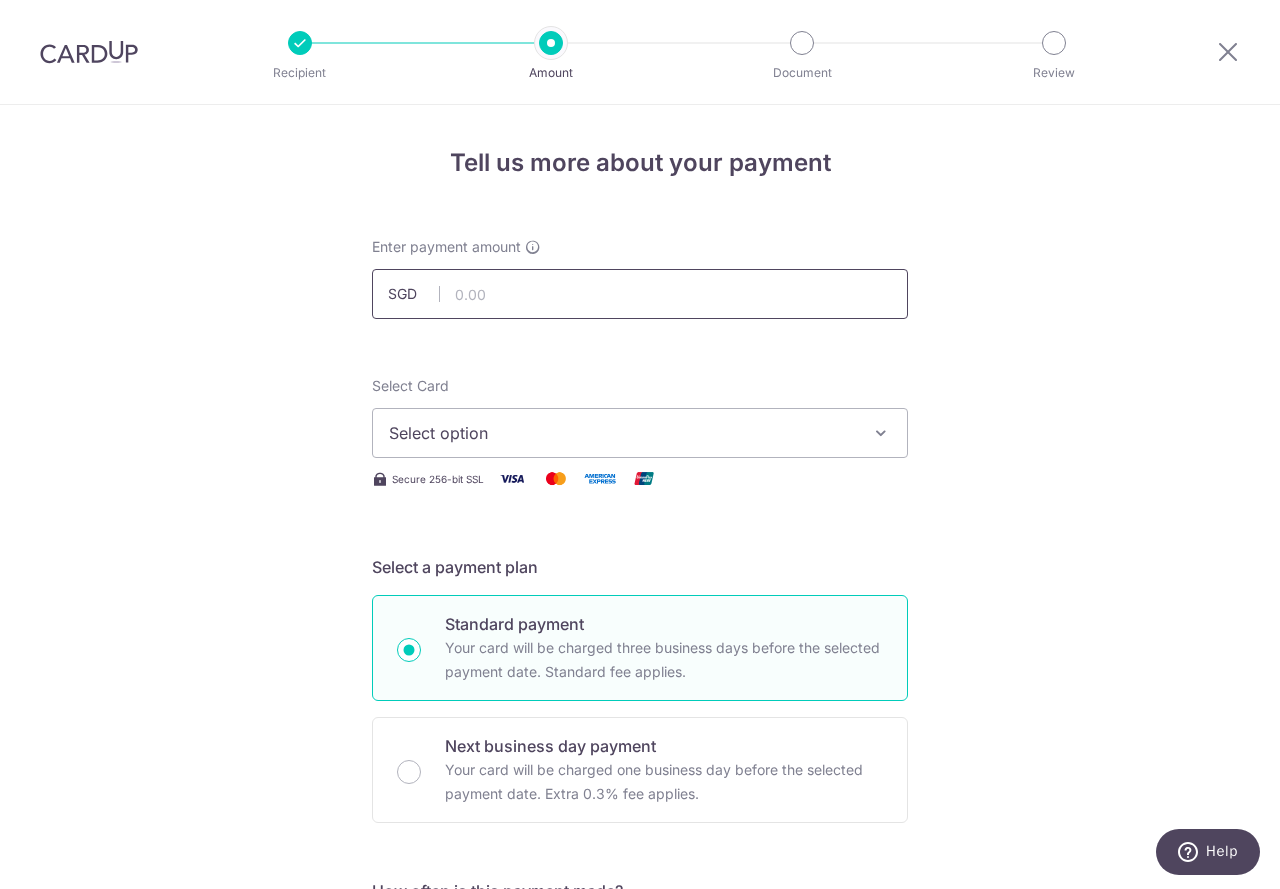 click at bounding box center (640, 294) 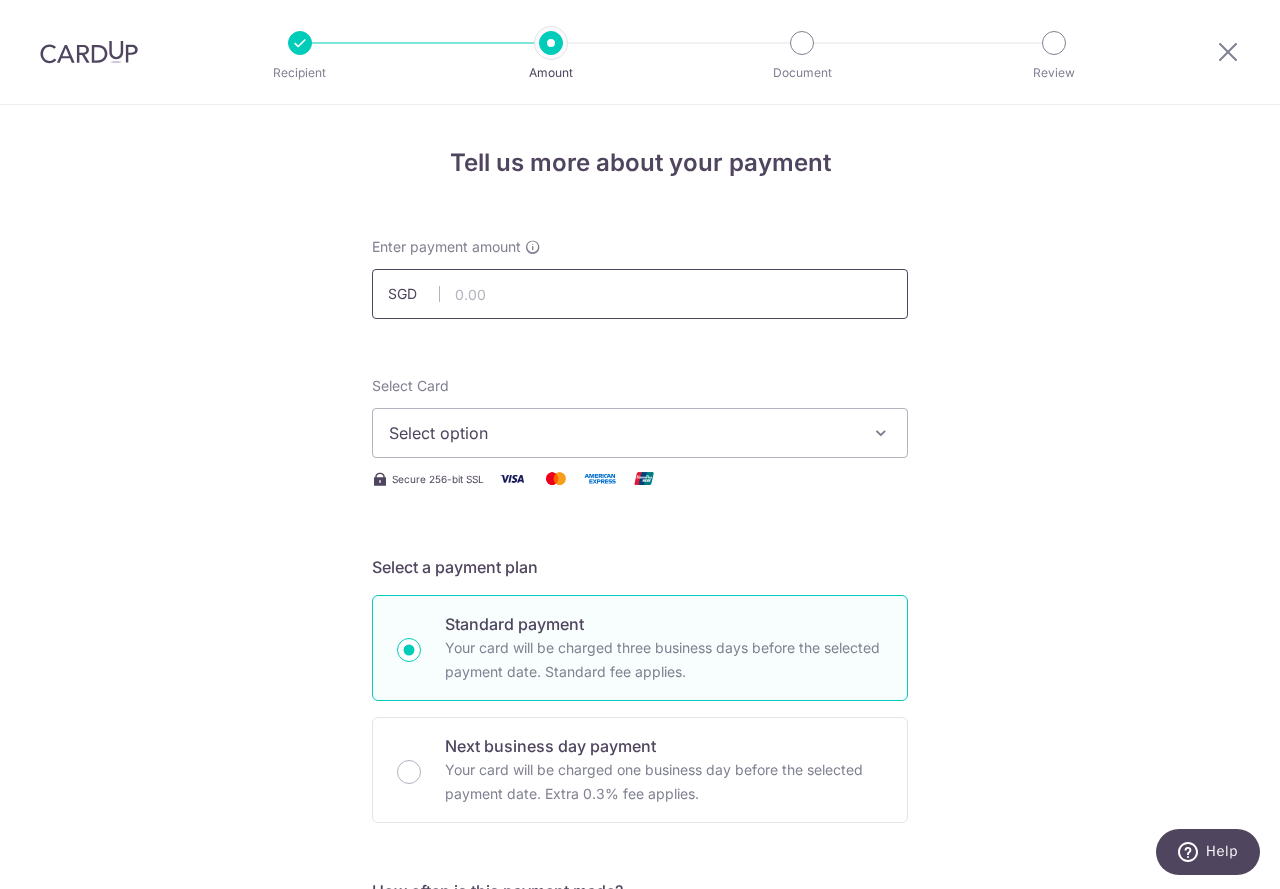 type on "359.53" 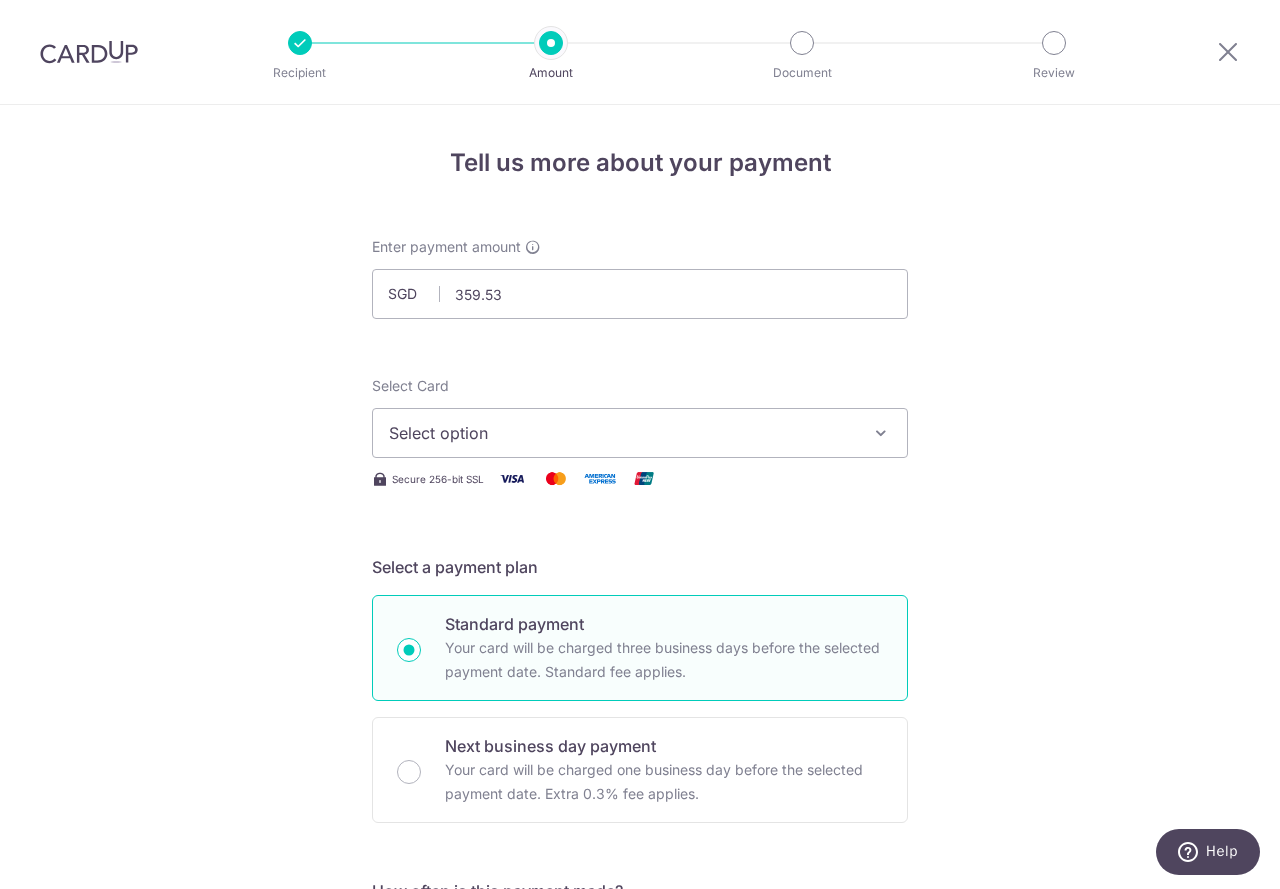 click on "Select option" at bounding box center [640, 433] 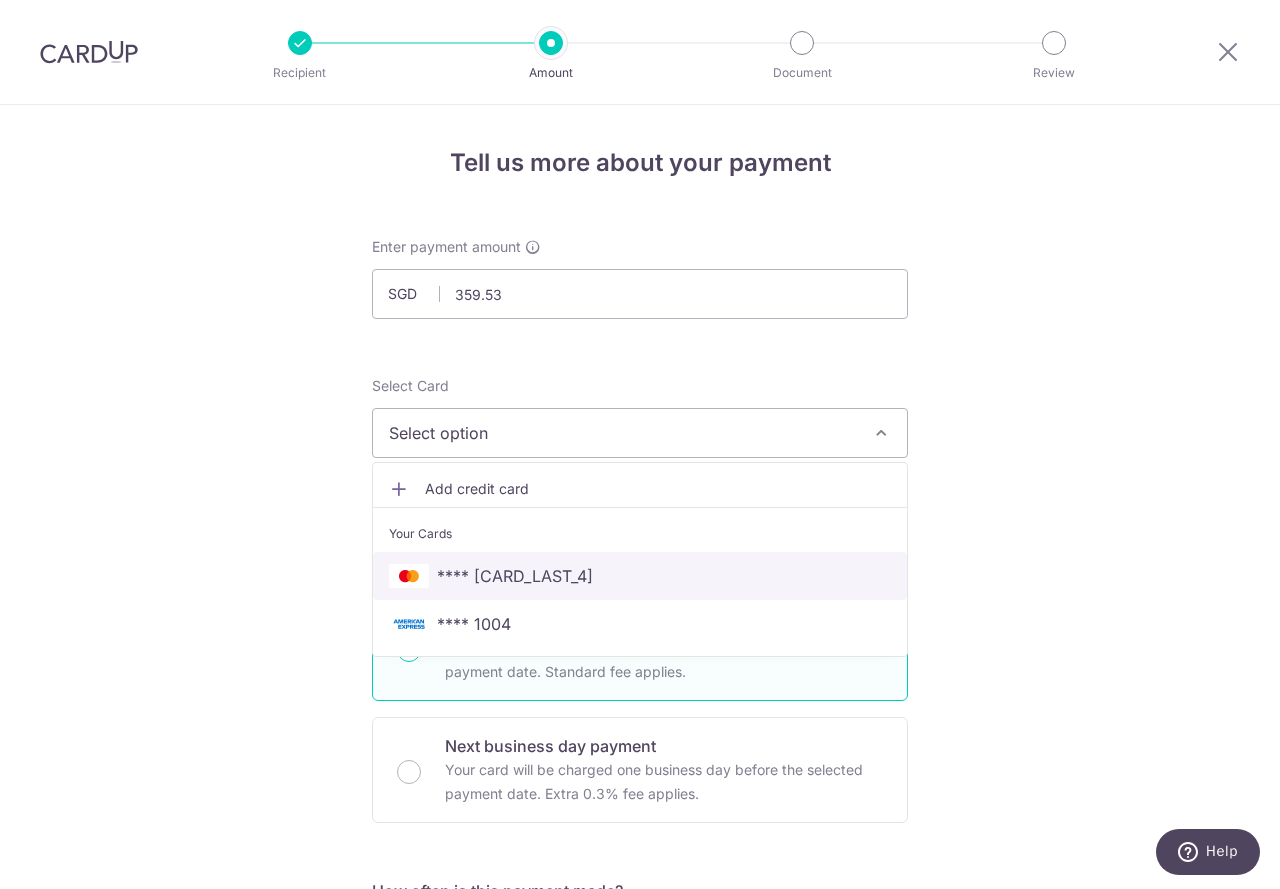 click on "**** 6904" at bounding box center [515, 576] 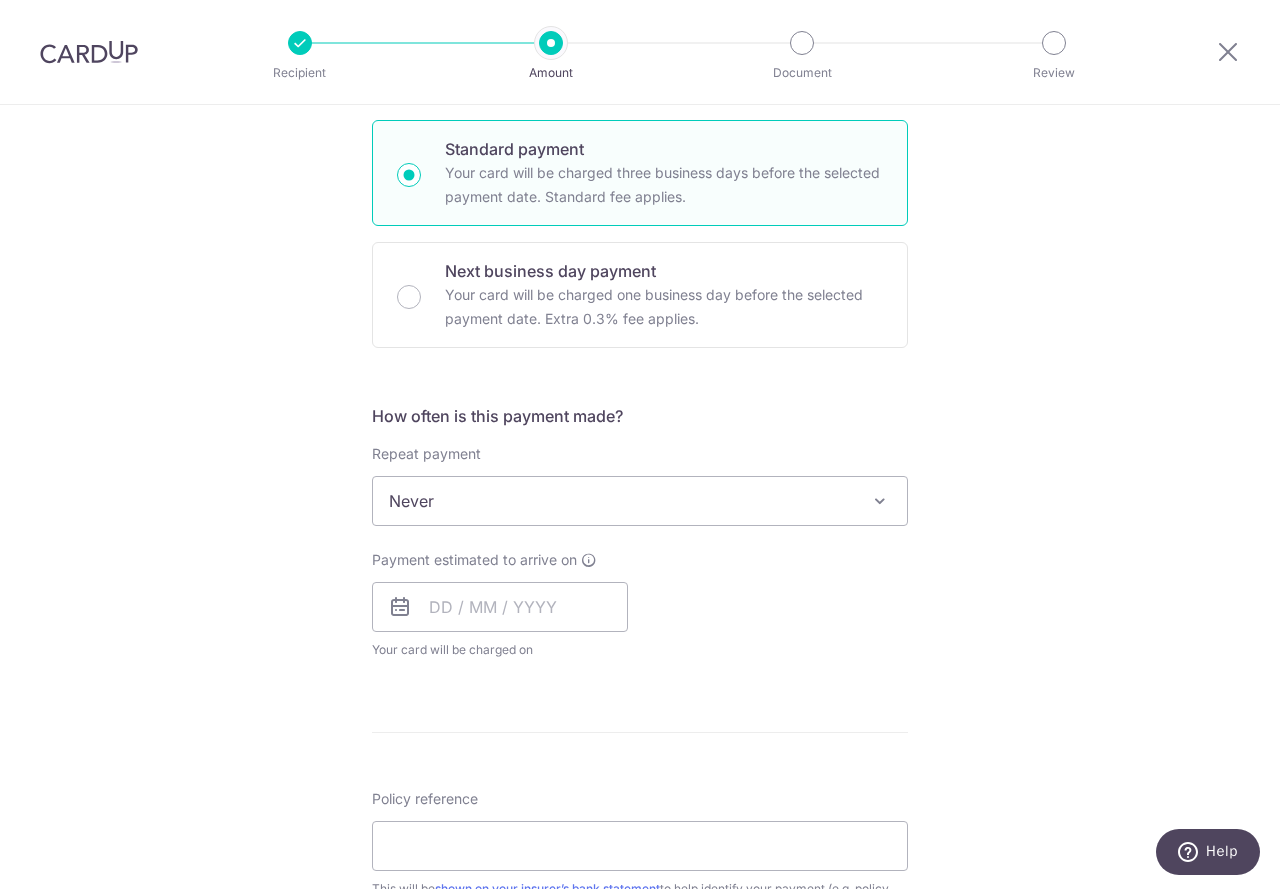 scroll, scrollTop: 500, scrollLeft: 0, axis: vertical 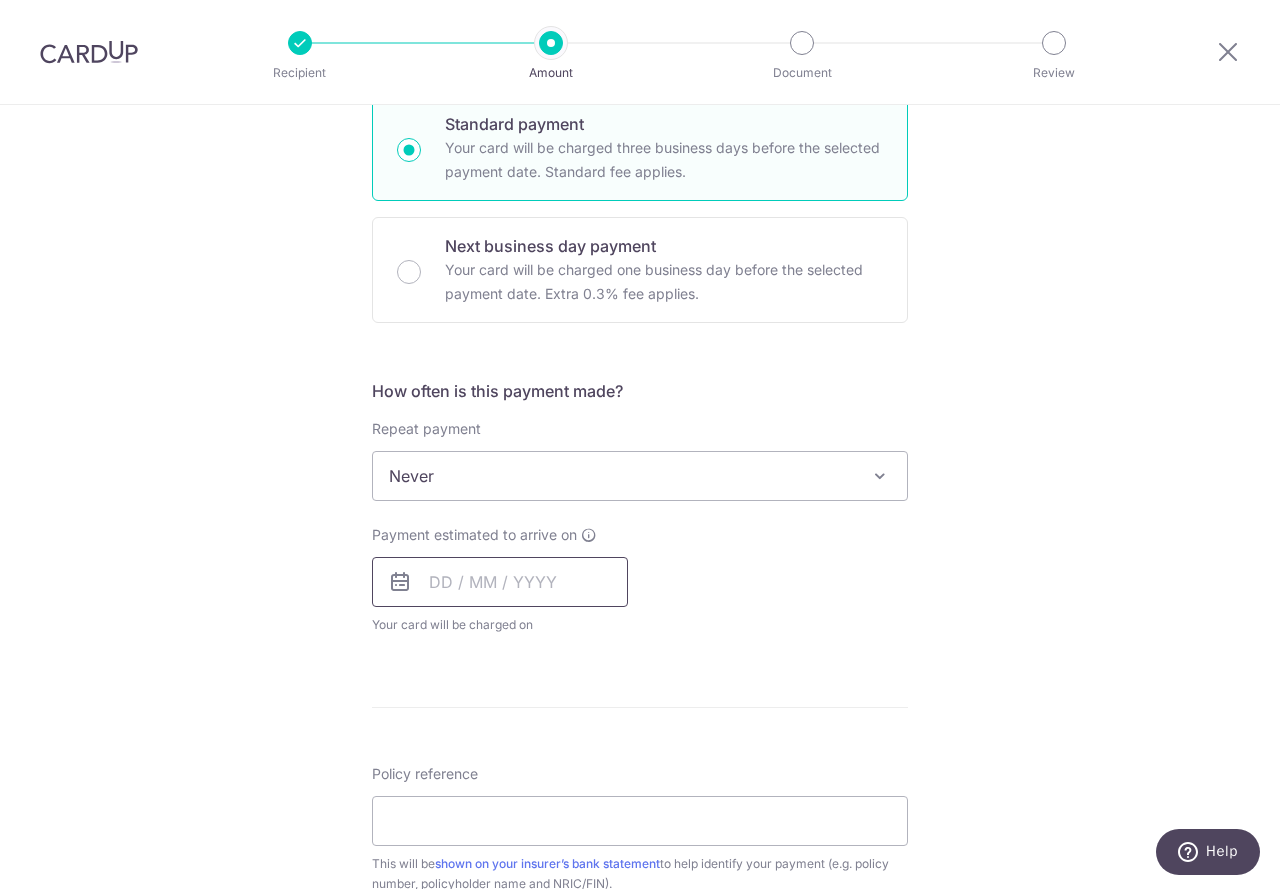 click at bounding box center (500, 582) 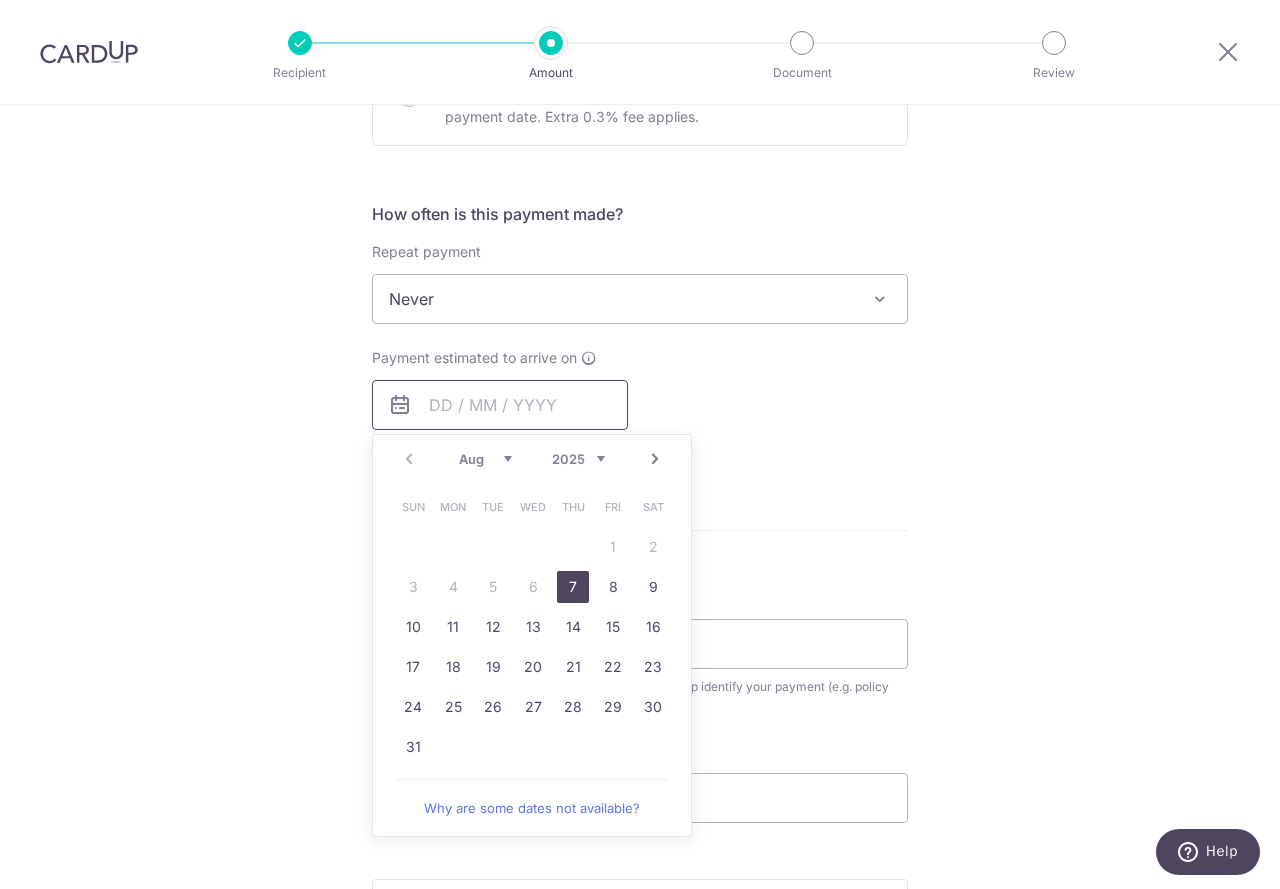 scroll, scrollTop: 700, scrollLeft: 0, axis: vertical 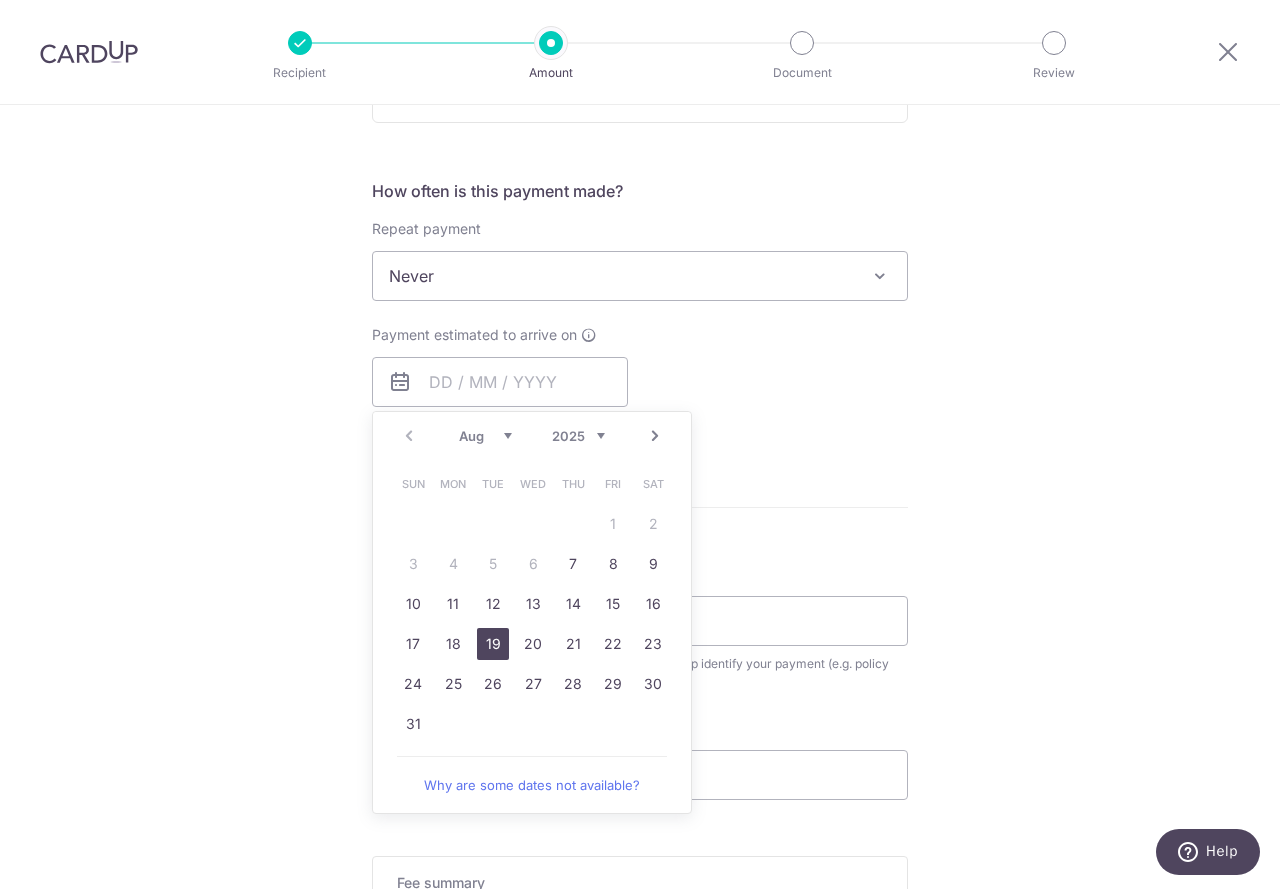 click on "19" at bounding box center [493, 644] 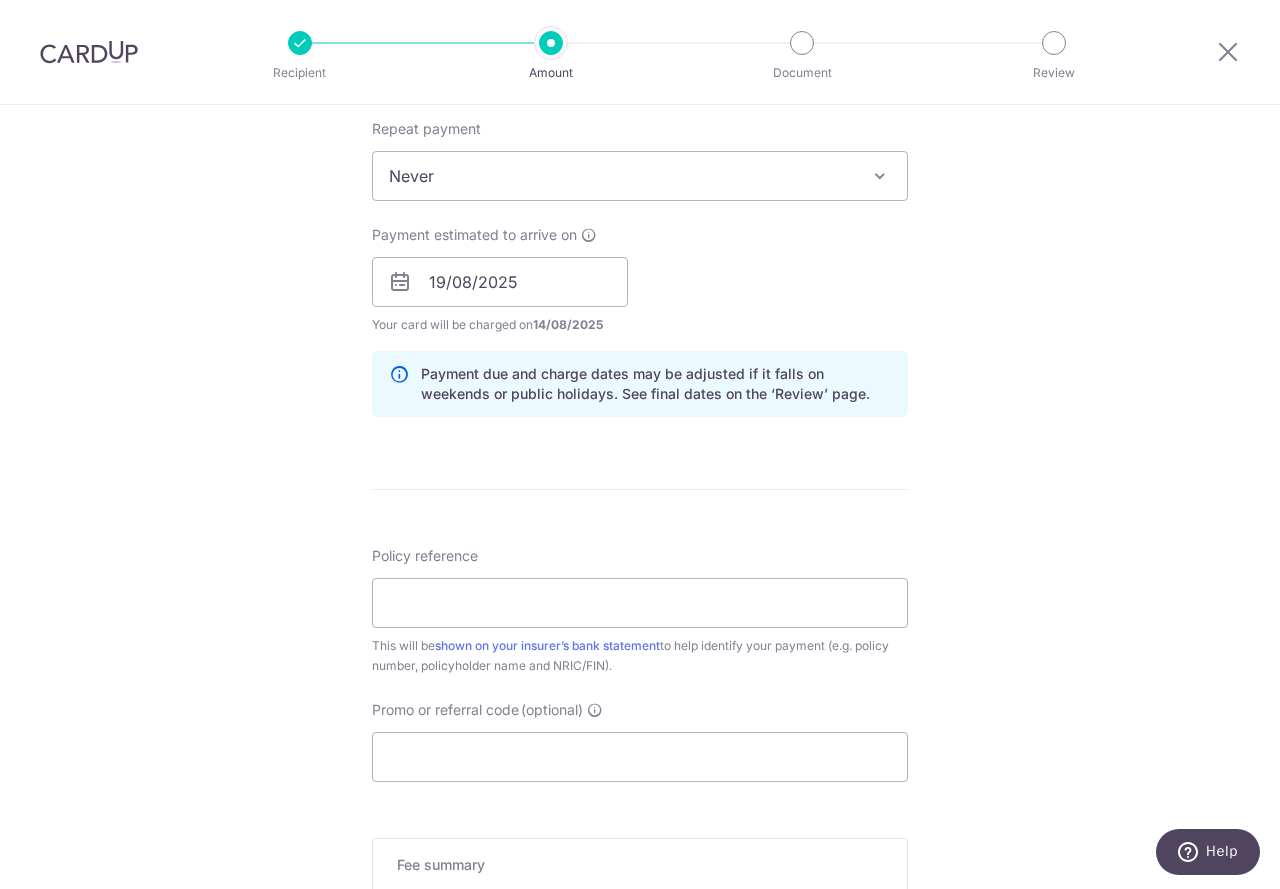 scroll, scrollTop: 900, scrollLeft: 0, axis: vertical 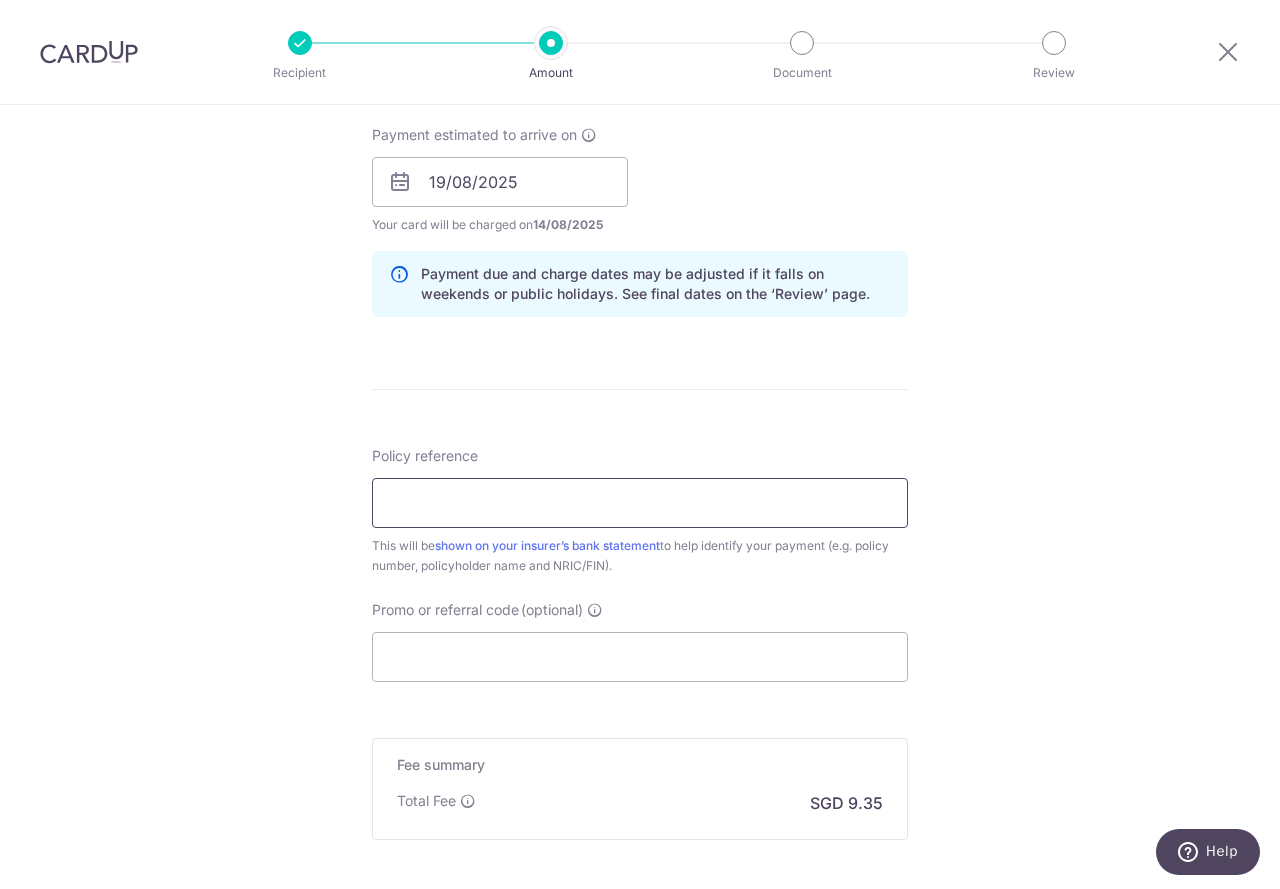 click on "Policy reference" at bounding box center [640, 503] 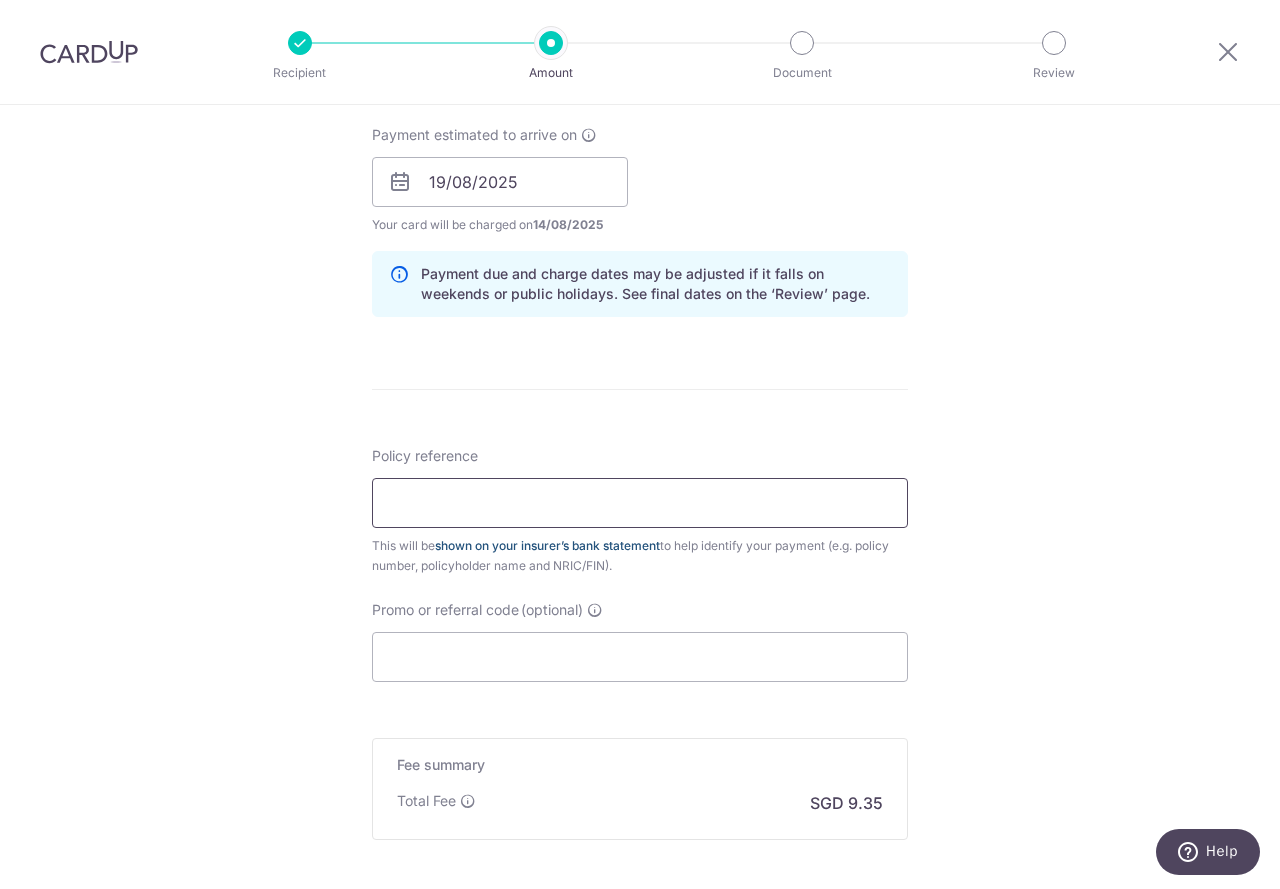 type on "[PHONE]" 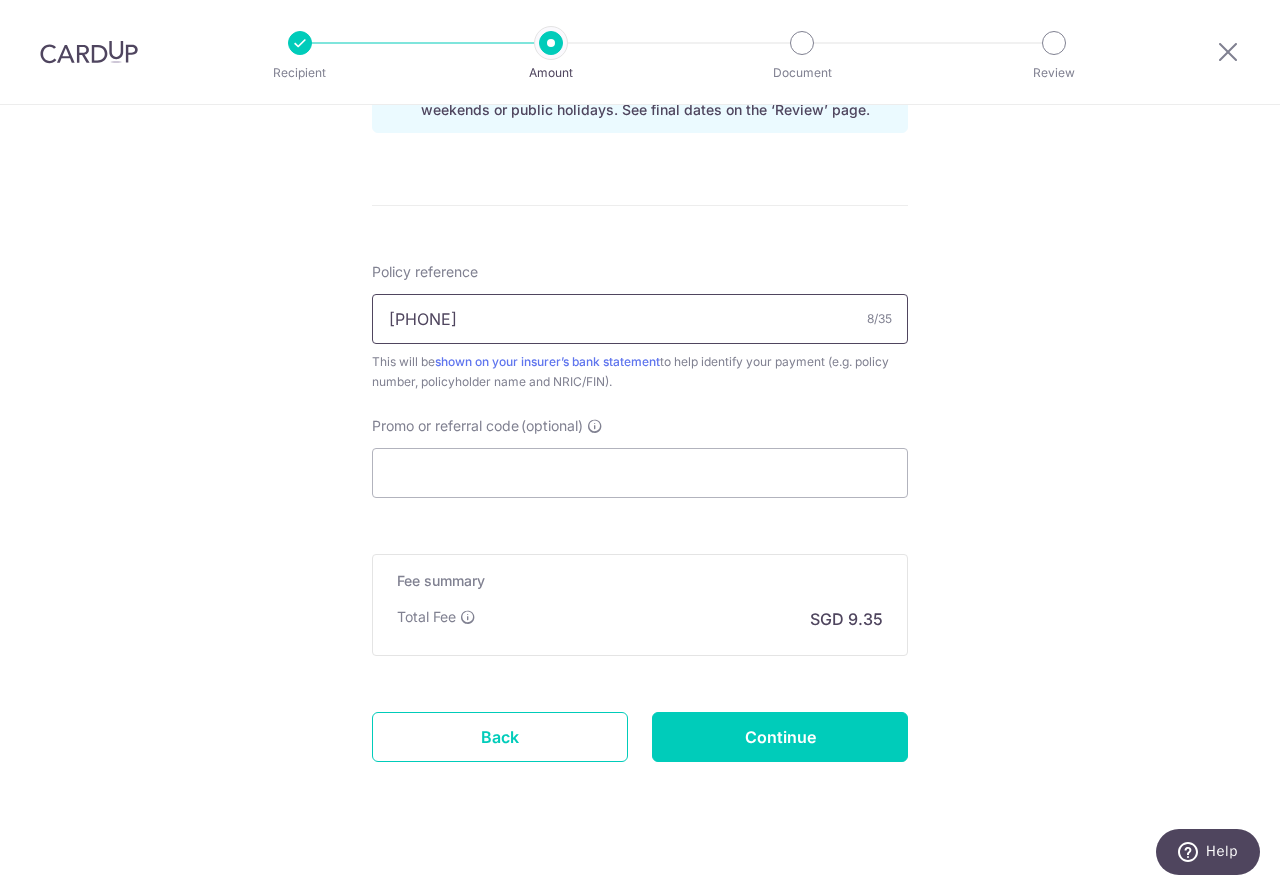 scroll, scrollTop: 1100, scrollLeft: 0, axis: vertical 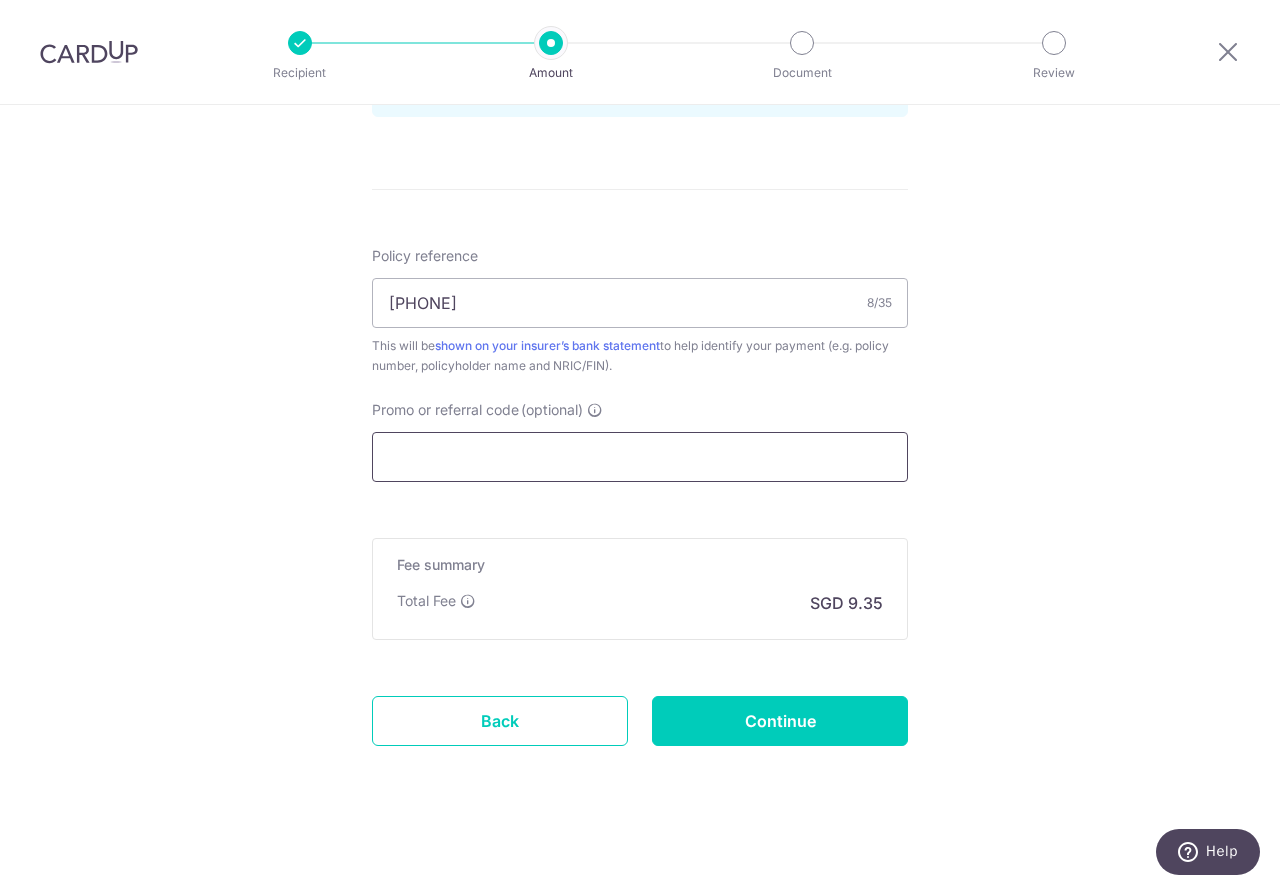 click on "Promo or referral code
(optional)" at bounding box center (640, 457) 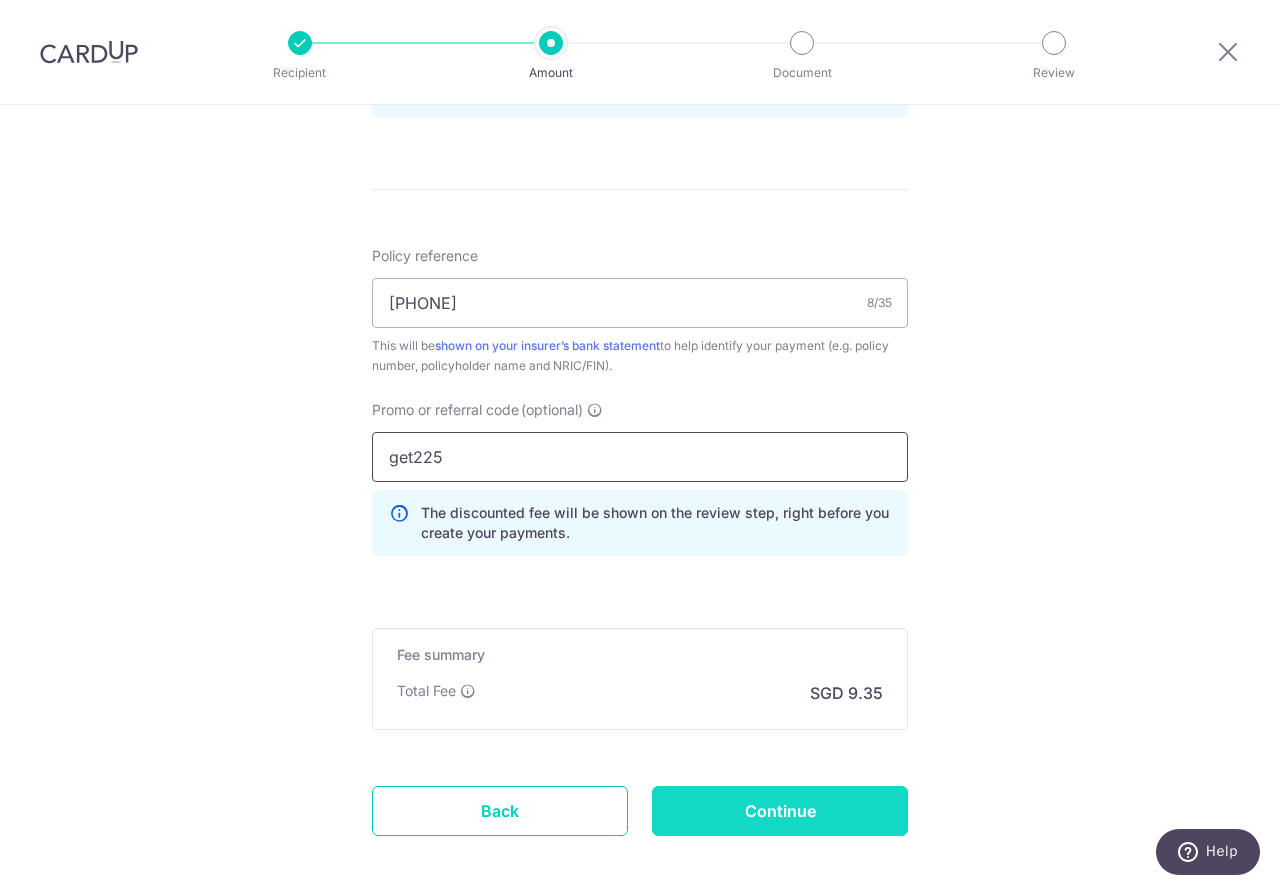 type on "get225" 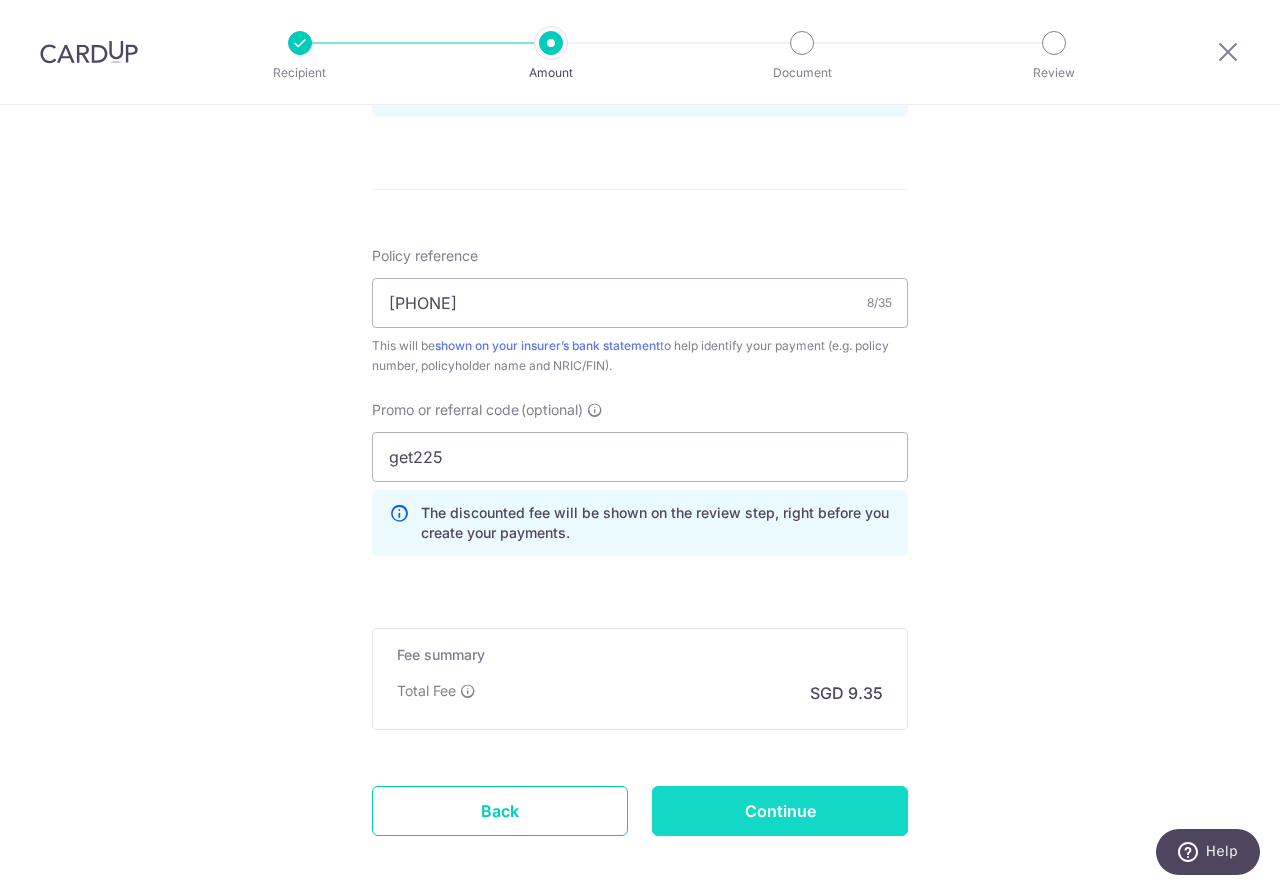click on "Continue" at bounding box center (780, 811) 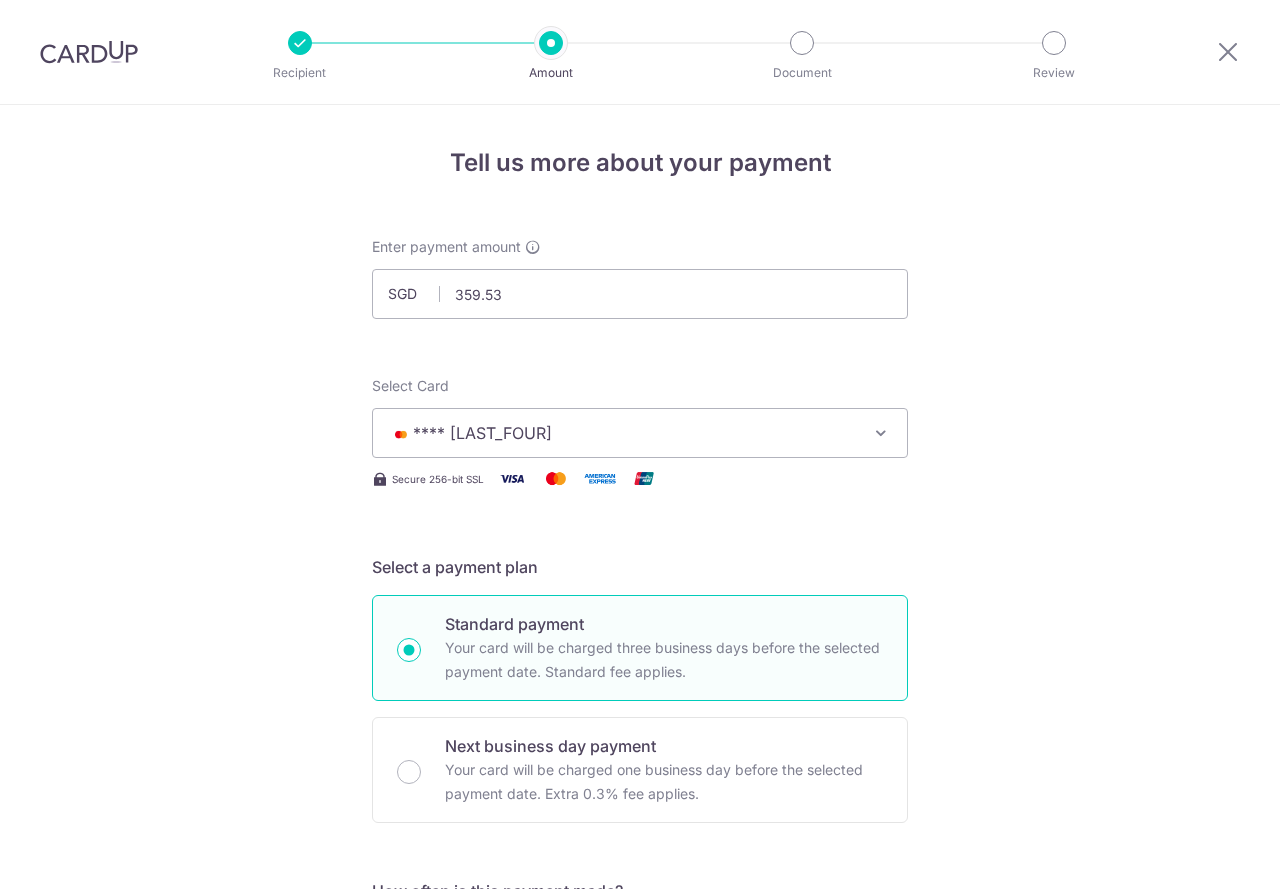 scroll, scrollTop: 0, scrollLeft: 0, axis: both 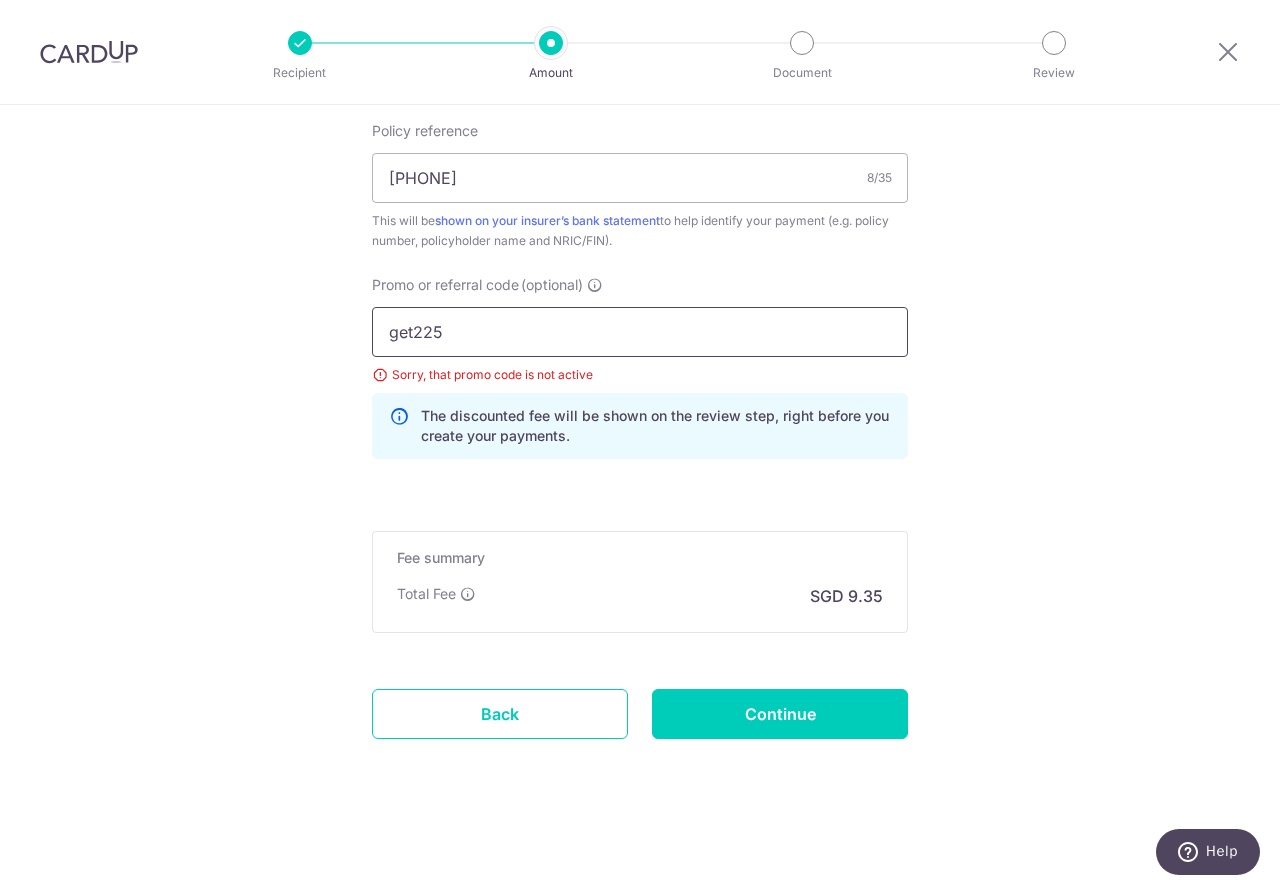 drag, startPoint x: 409, startPoint y: 328, endPoint x: 295, endPoint y: 324, distance: 114.07015 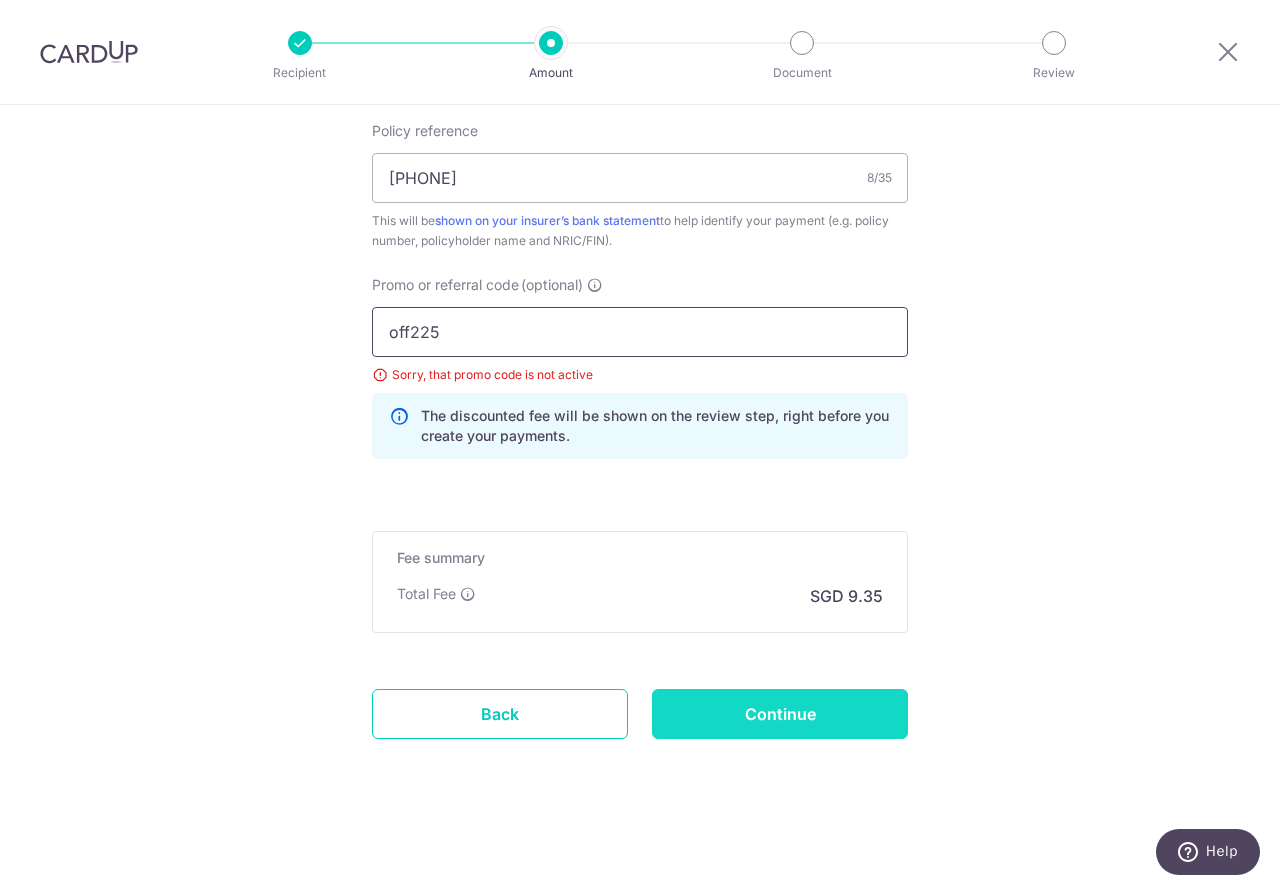 type on "off225" 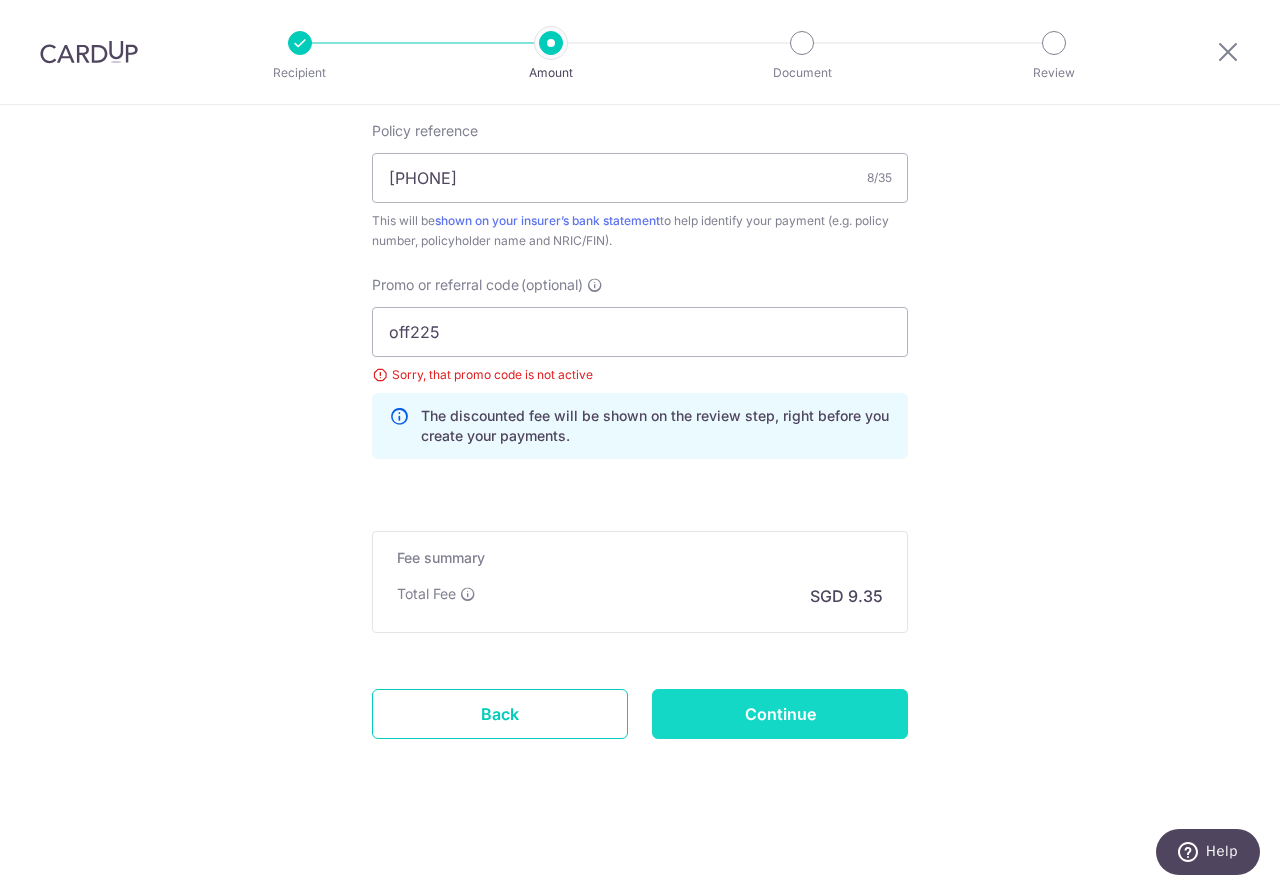 click on "Continue" at bounding box center [780, 714] 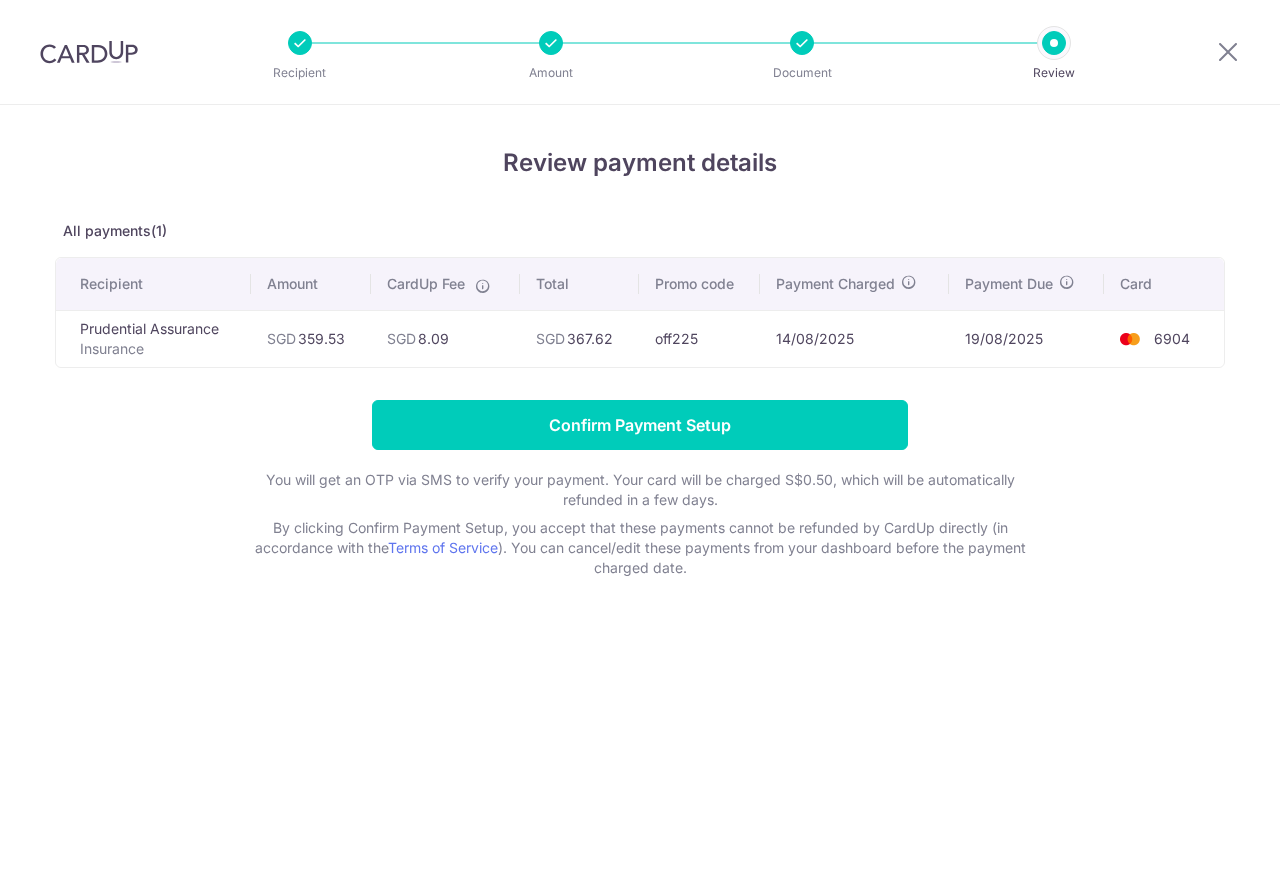 scroll, scrollTop: 0, scrollLeft: 0, axis: both 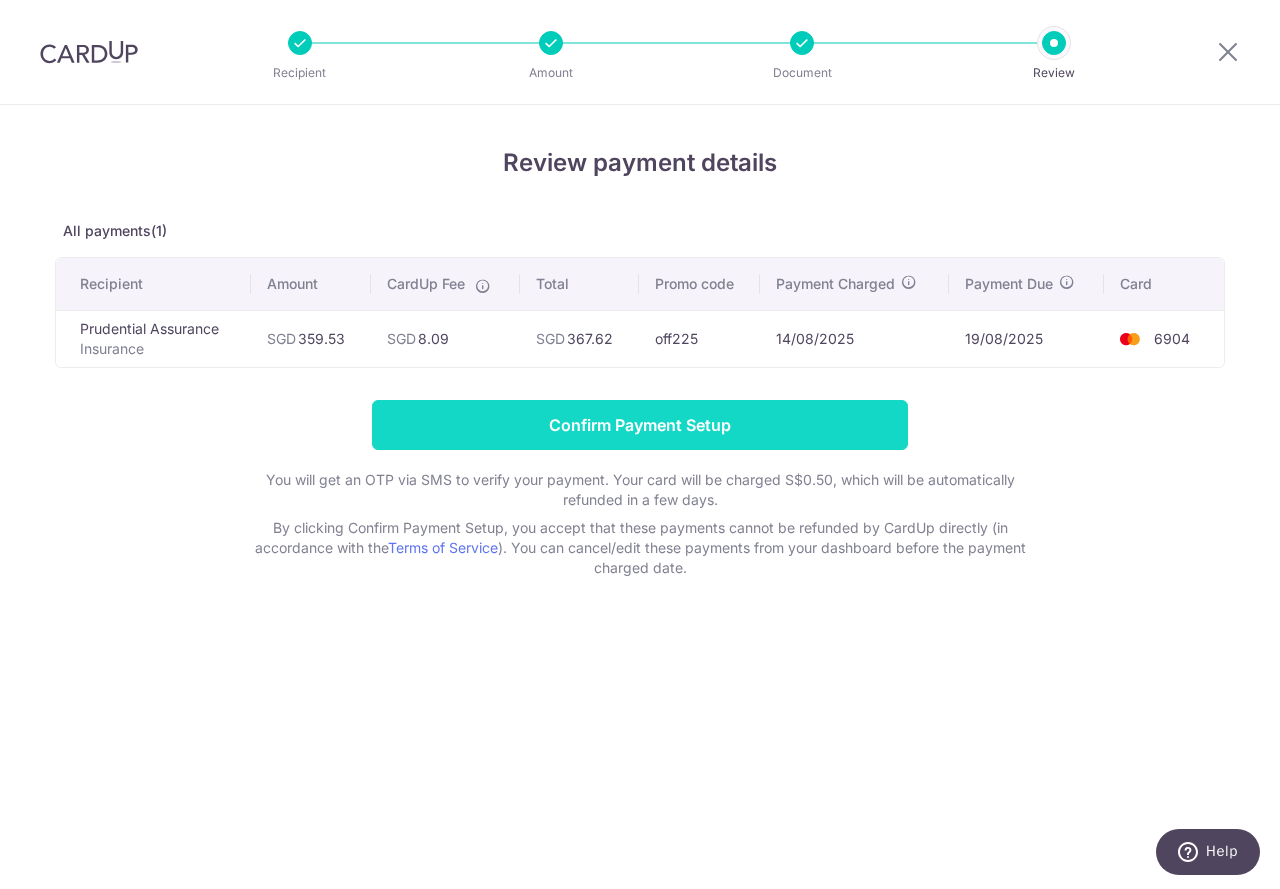 click on "Confirm Payment Setup" at bounding box center (640, 425) 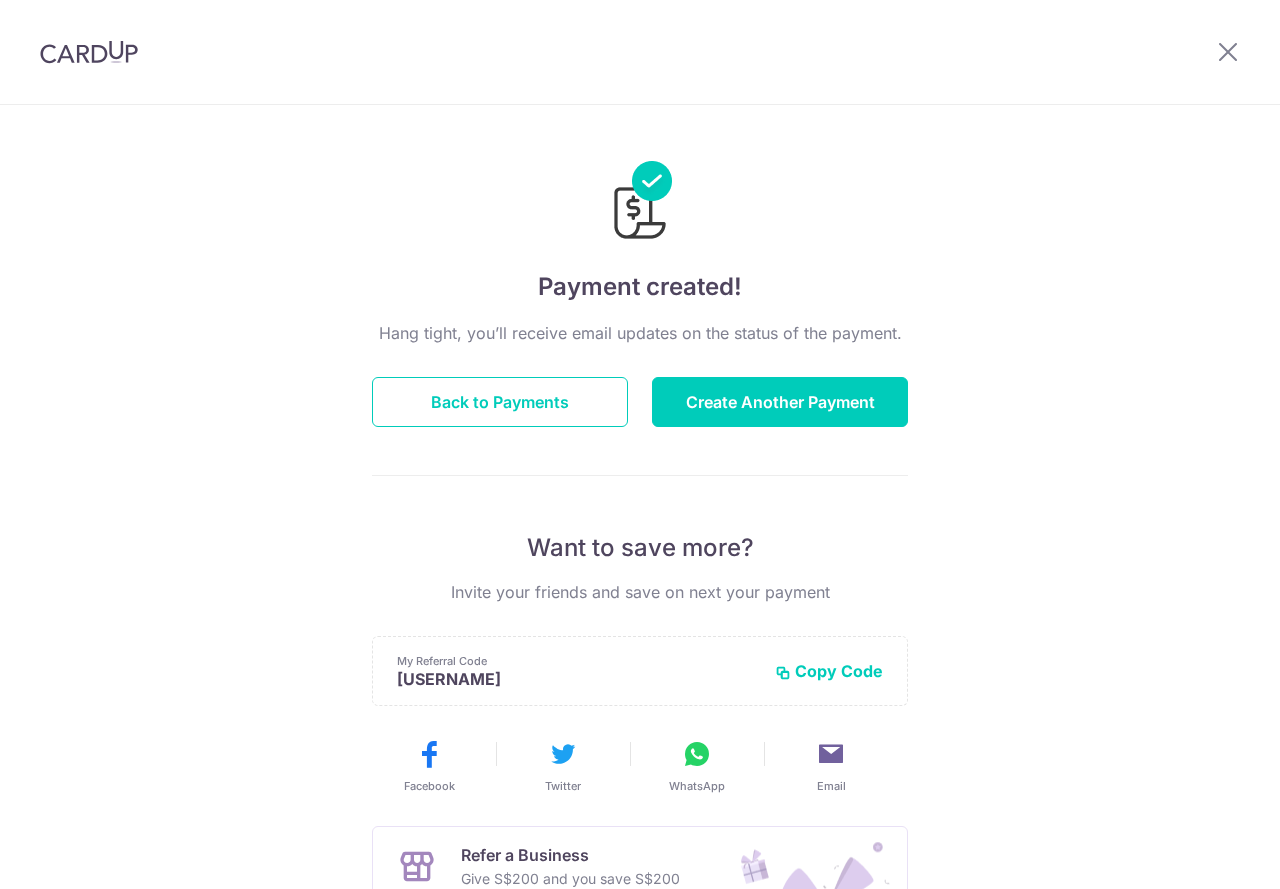 scroll, scrollTop: 0, scrollLeft: 0, axis: both 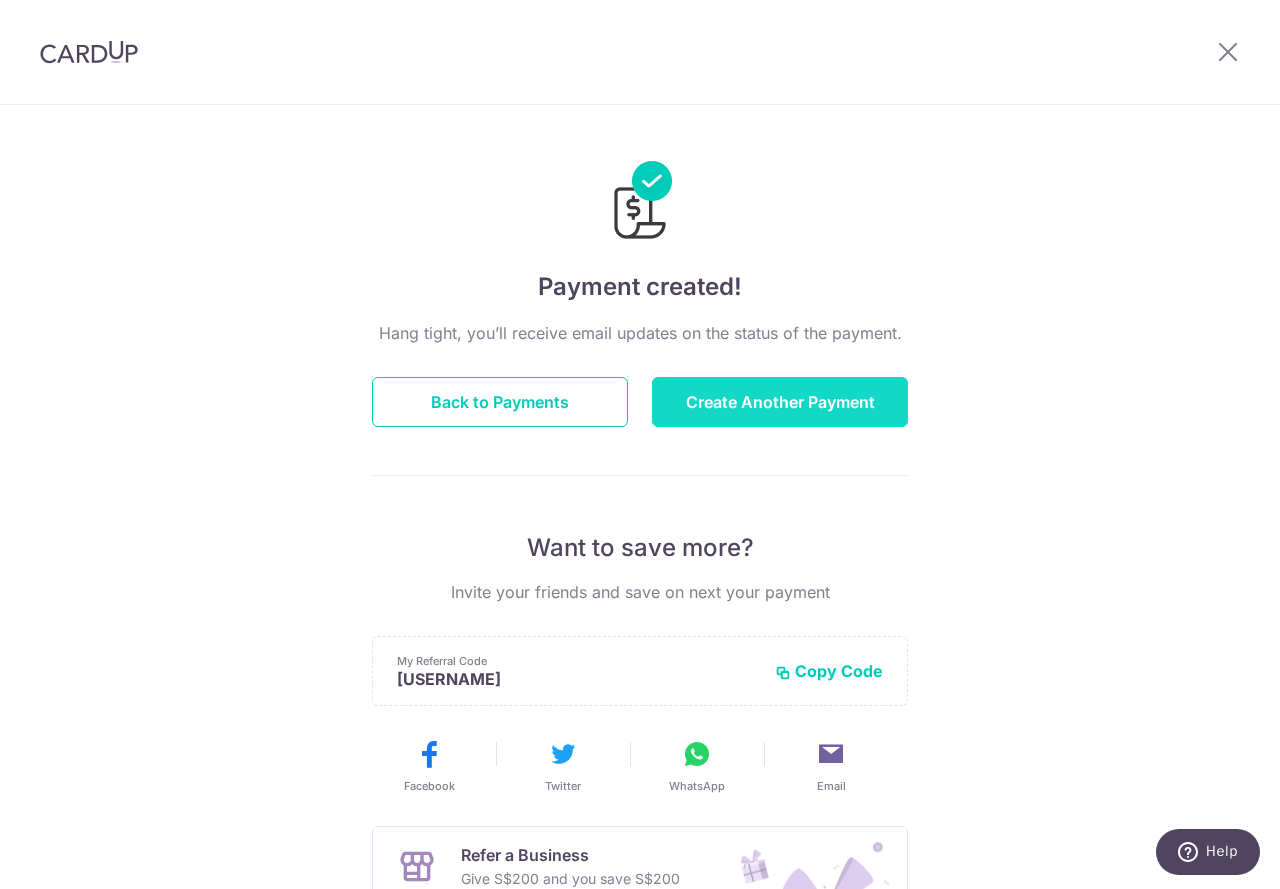 click on "Create Another Payment" at bounding box center (780, 402) 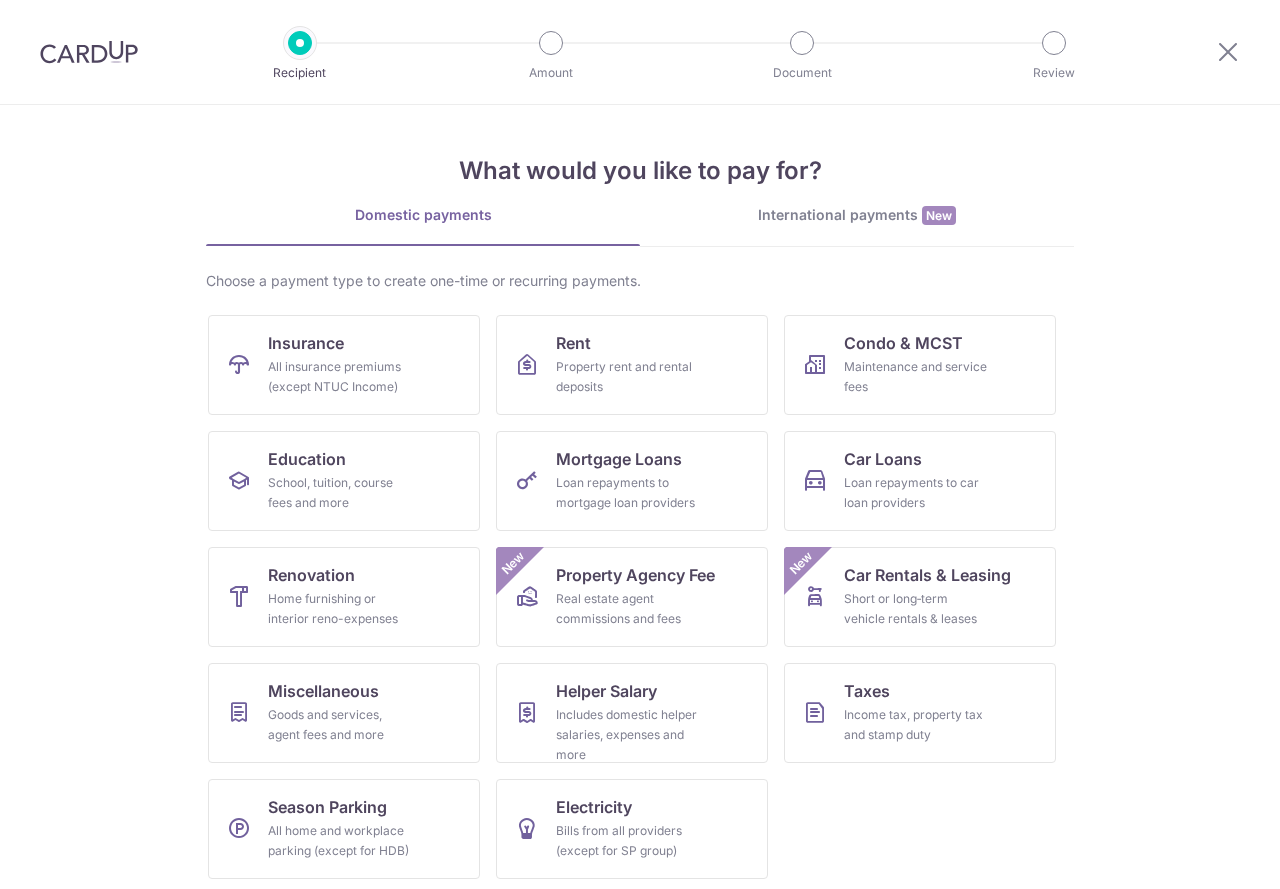 scroll, scrollTop: 0, scrollLeft: 0, axis: both 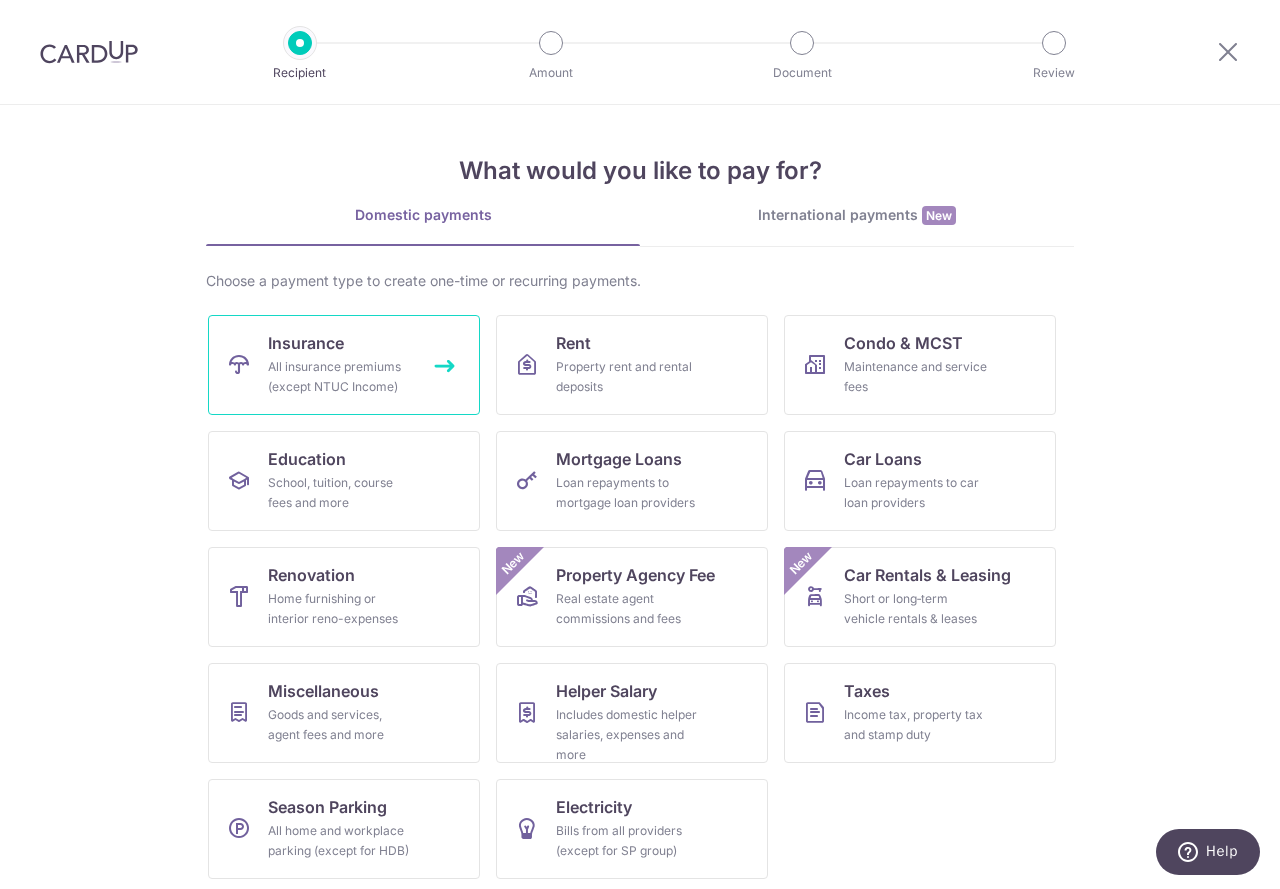 click on "Insurance All insurance premiums (except NTUC Income)" at bounding box center [344, 365] 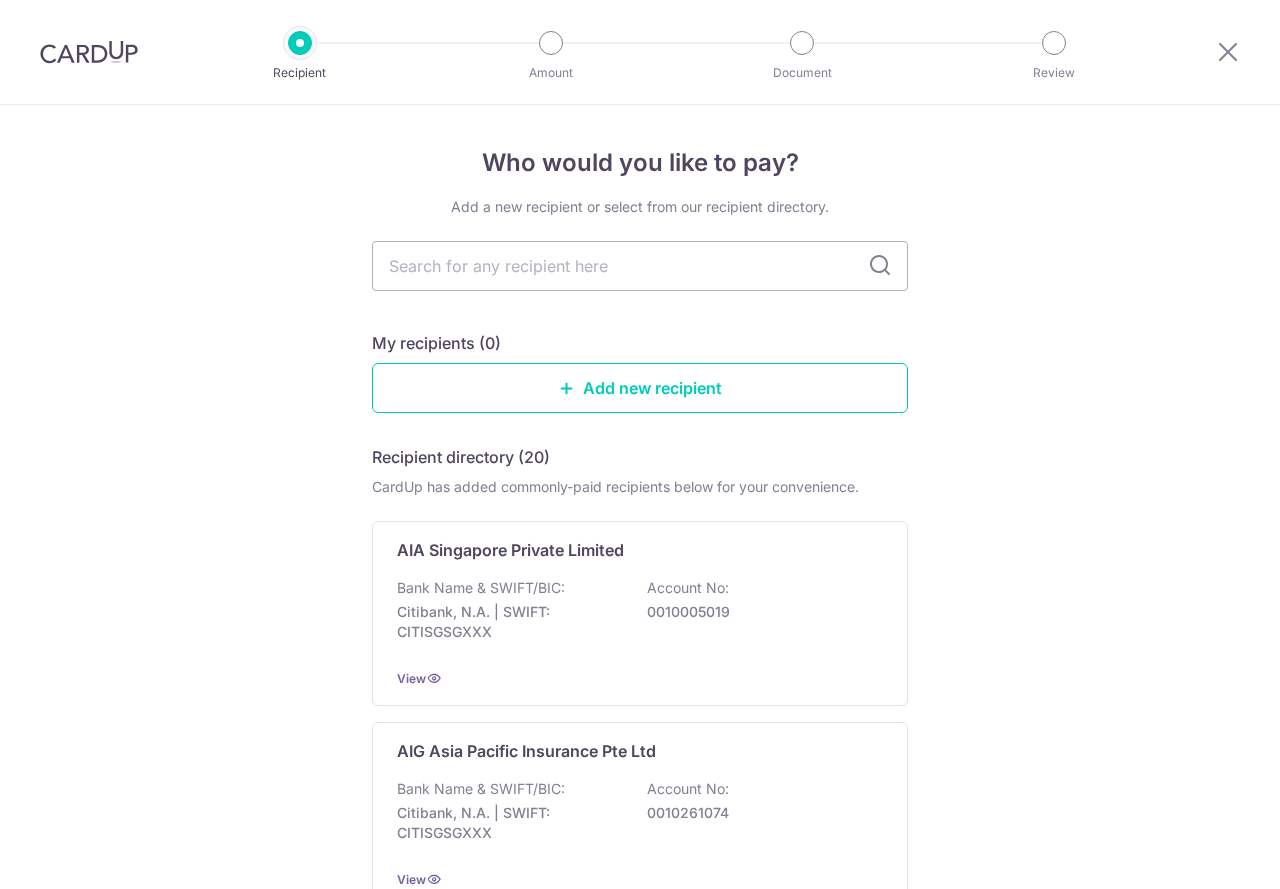 scroll, scrollTop: 0, scrollLeft: 0, axis: both 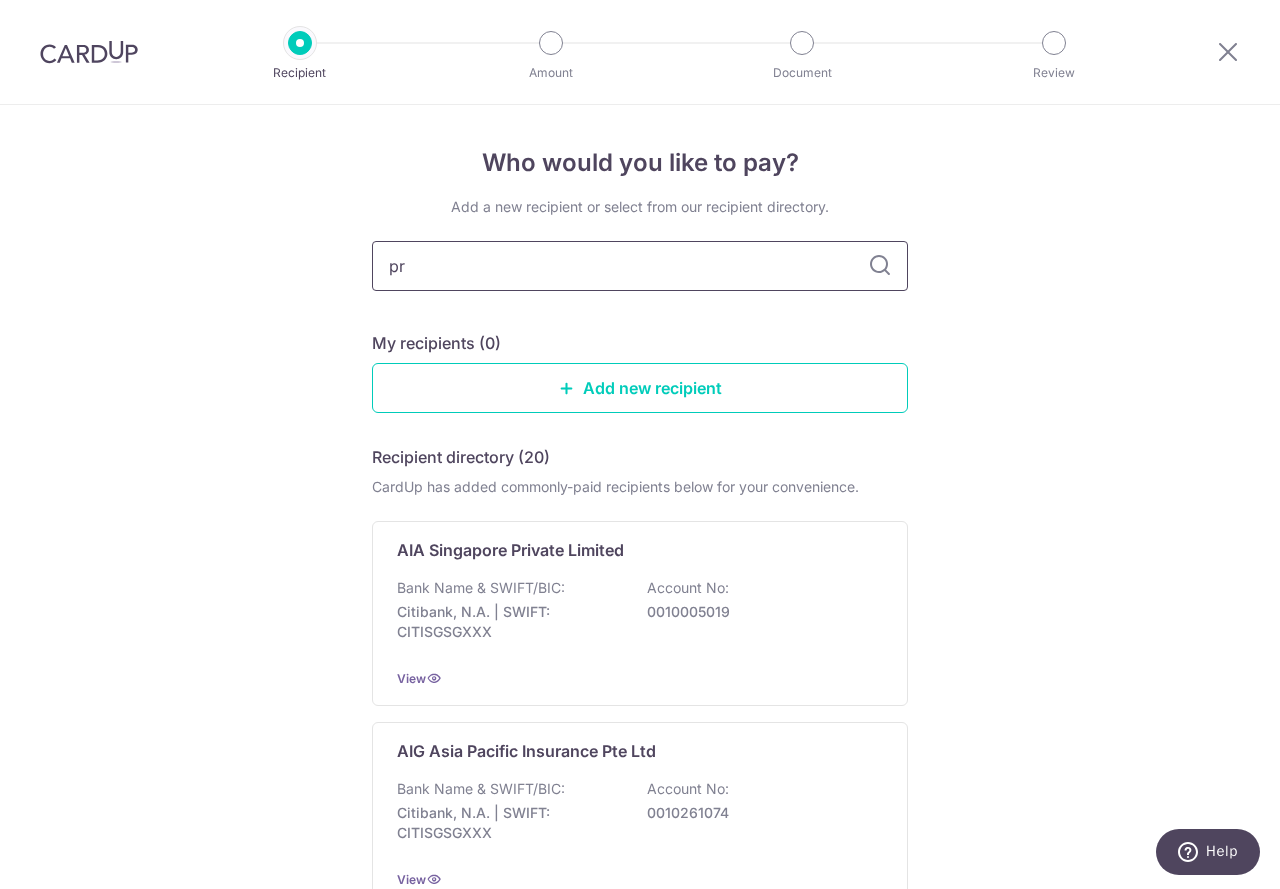 type on "pru" 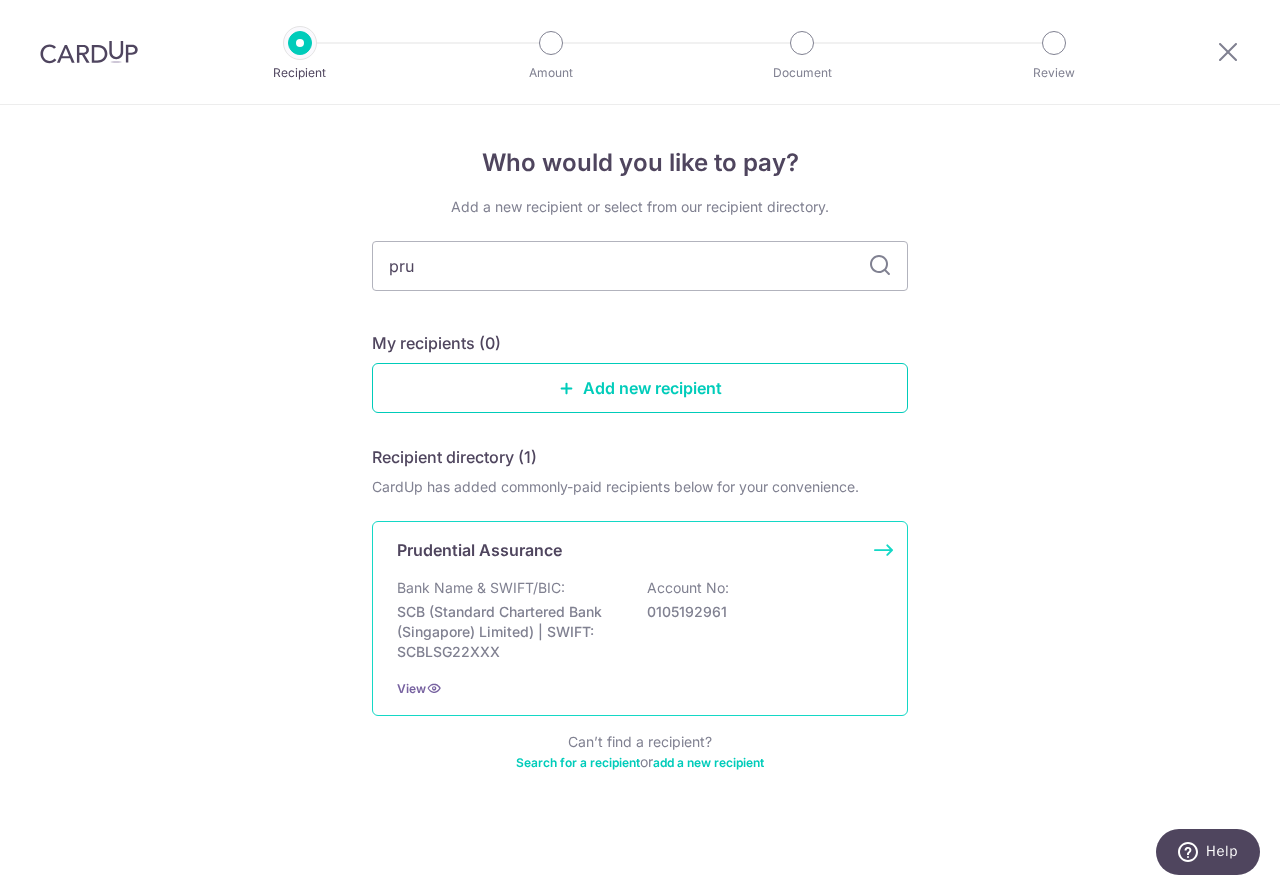 click on "Prudential Assurance" at bounding box center [479, 550] 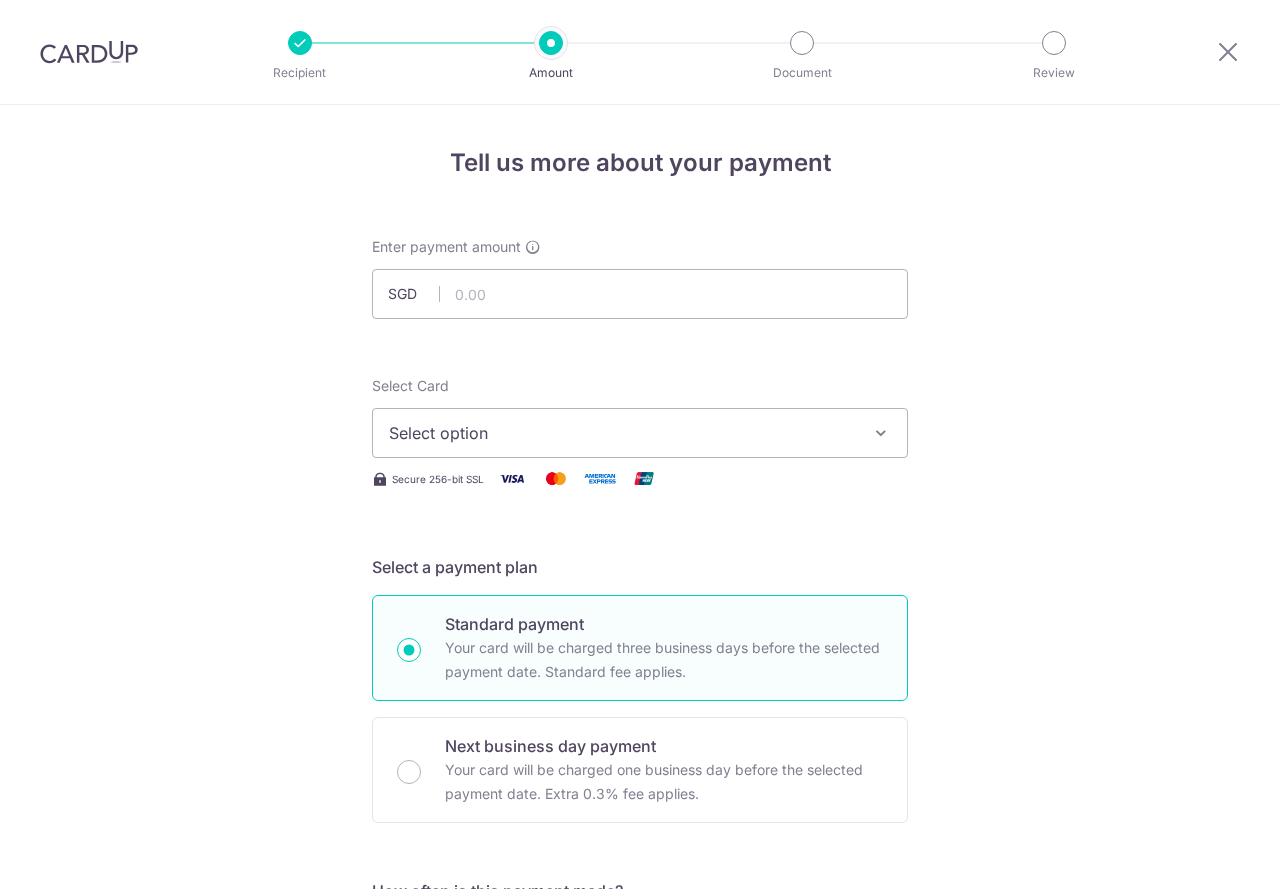 scroll, scrollTop: 0, scrollLeft: 0, axis: both 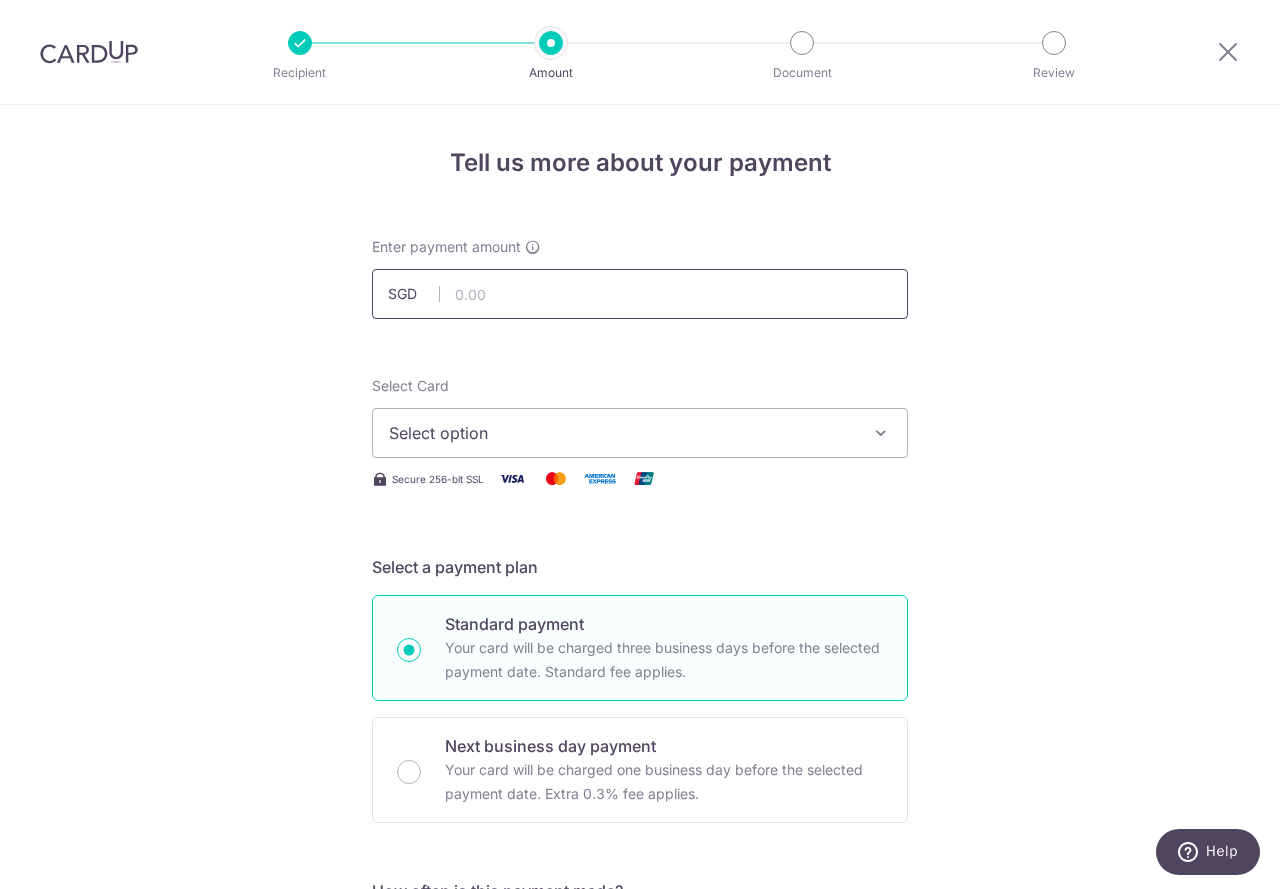 click at bounding box center [640, 294] 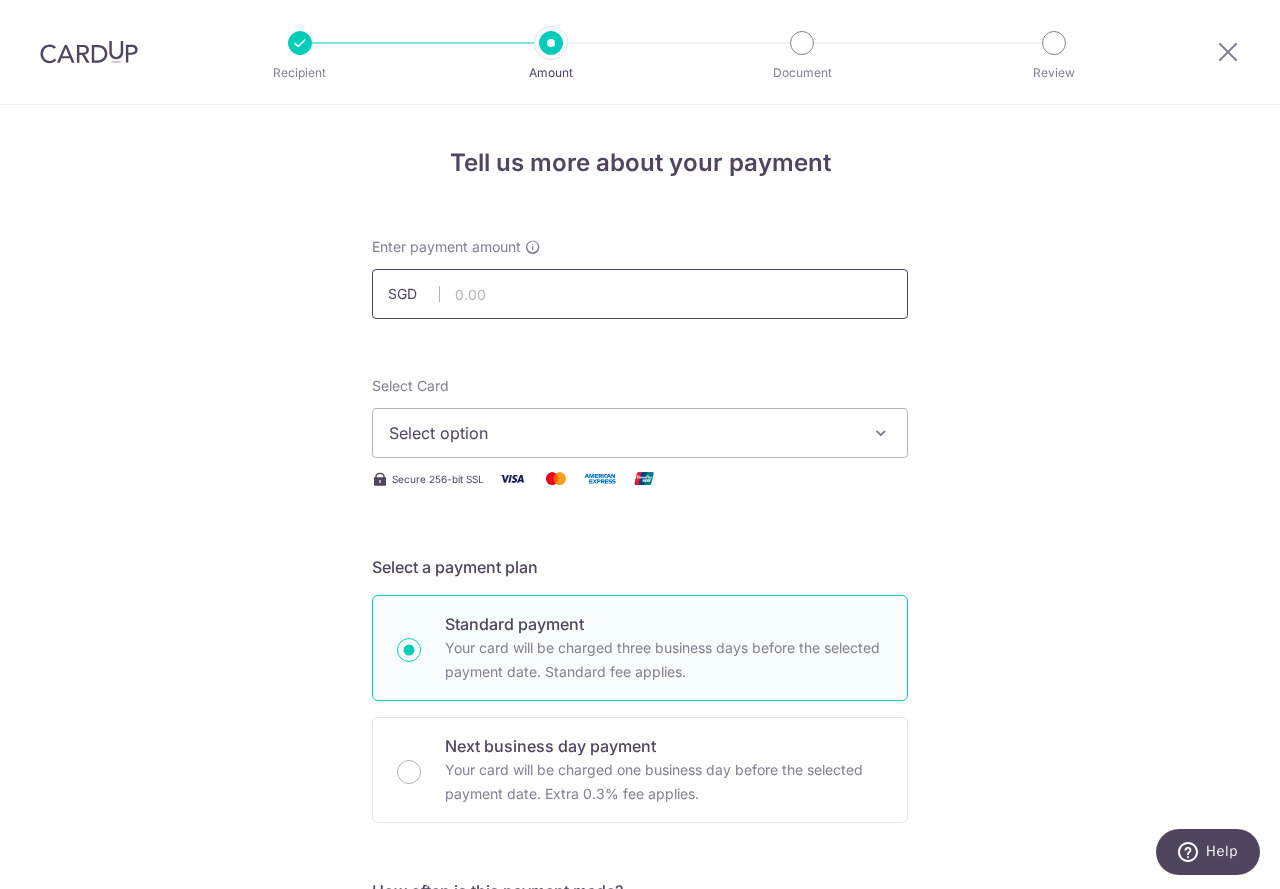 type on "154.25" 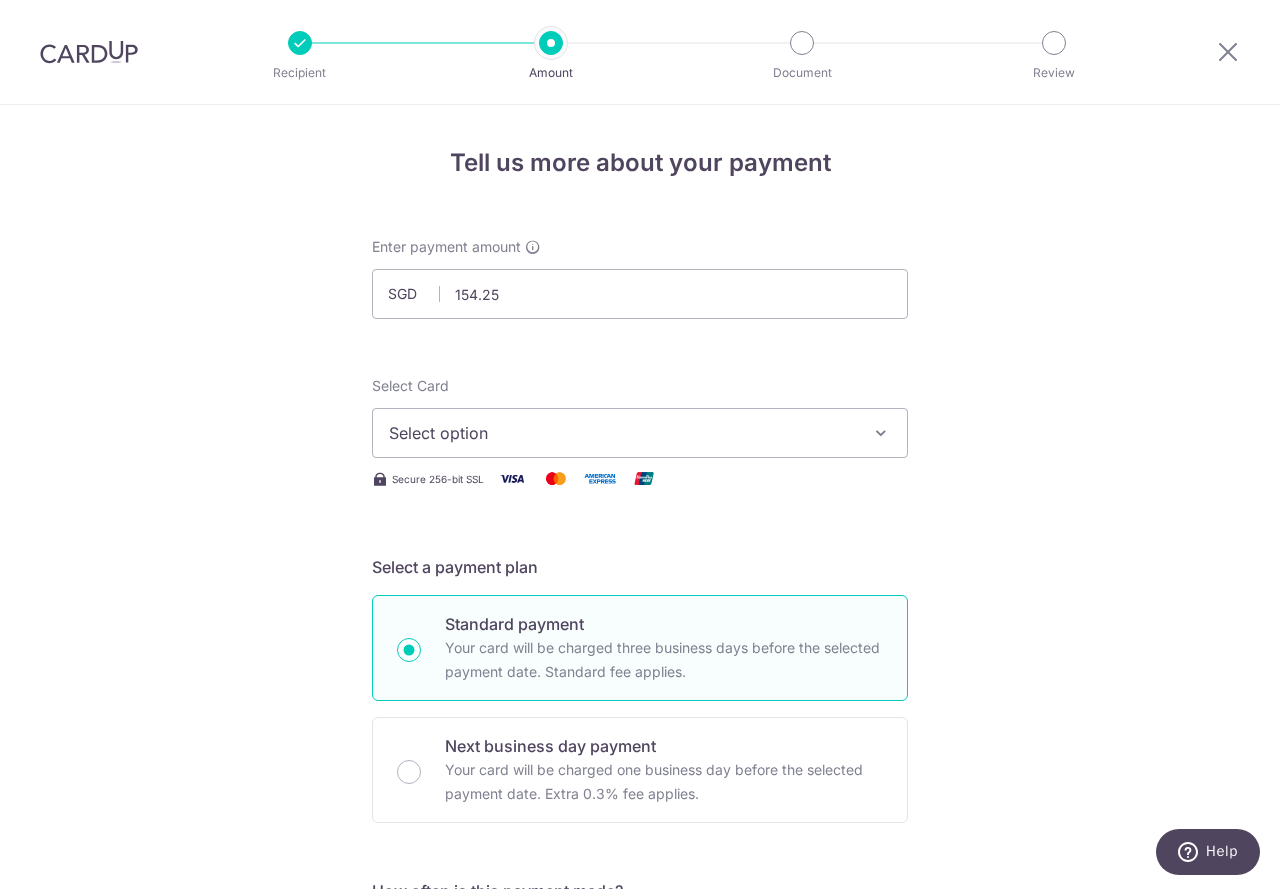 click on "Select option" at bounding box center (622, 433) 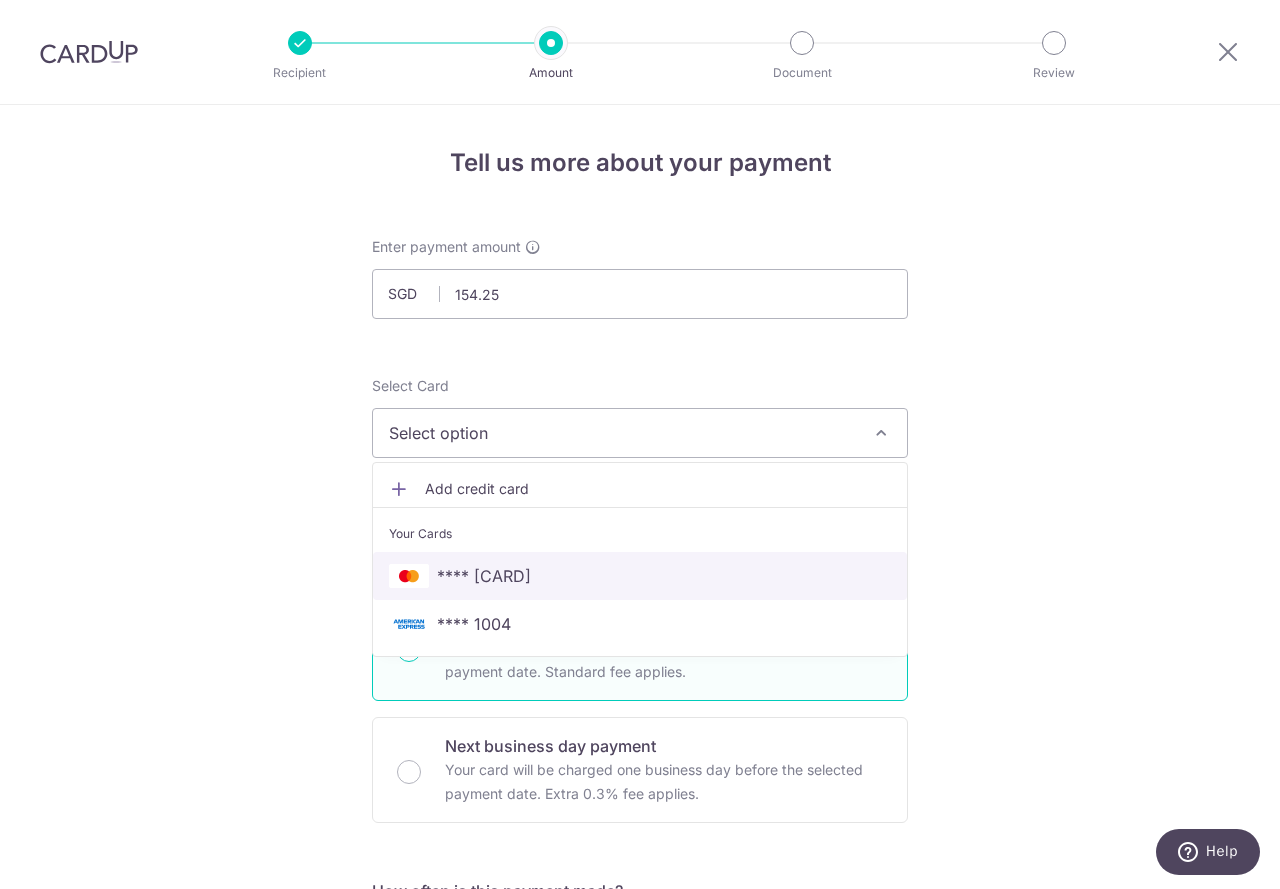 click on "**** 6904" at bounding box center [484, 576] 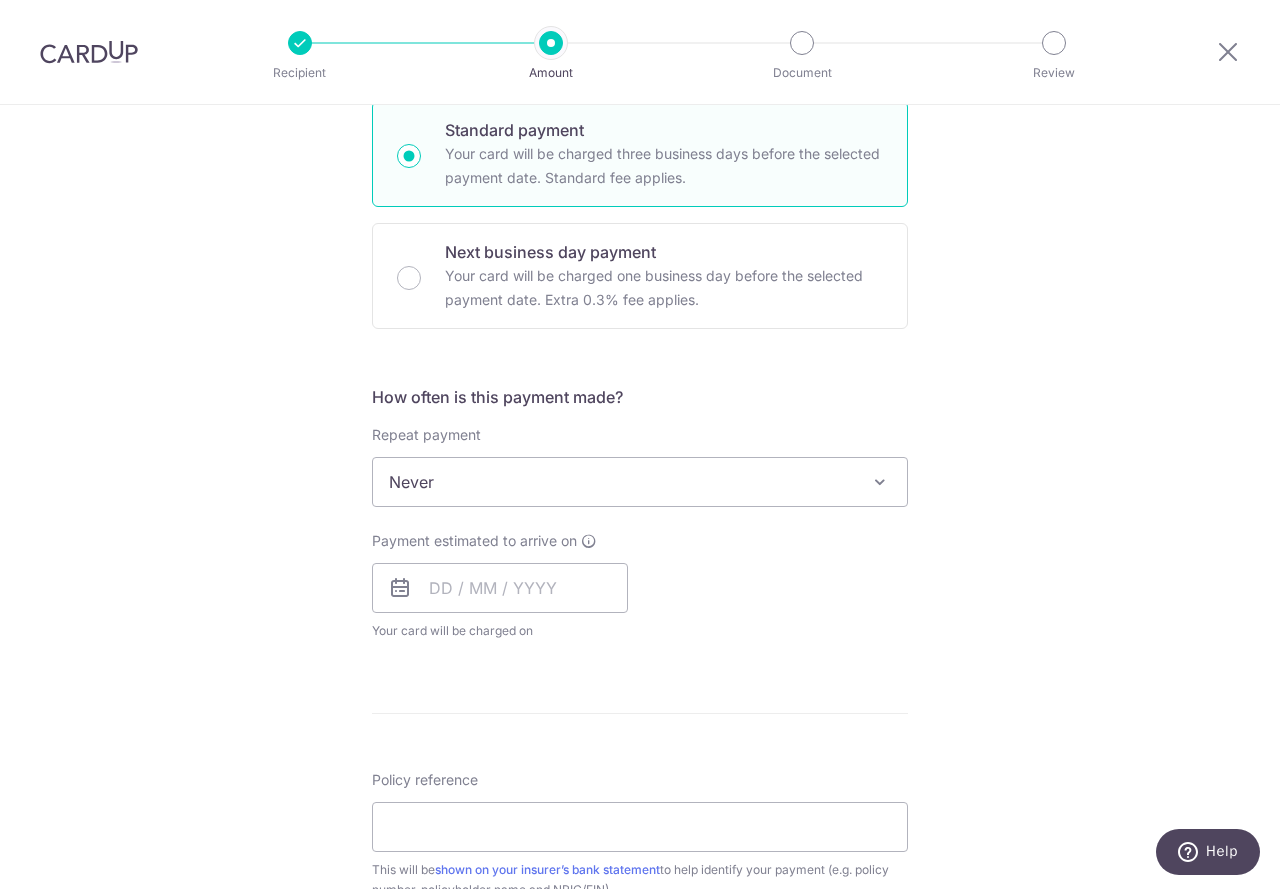 scroll, scrollTop: 500, scrollLeft: 0, axis: vertical 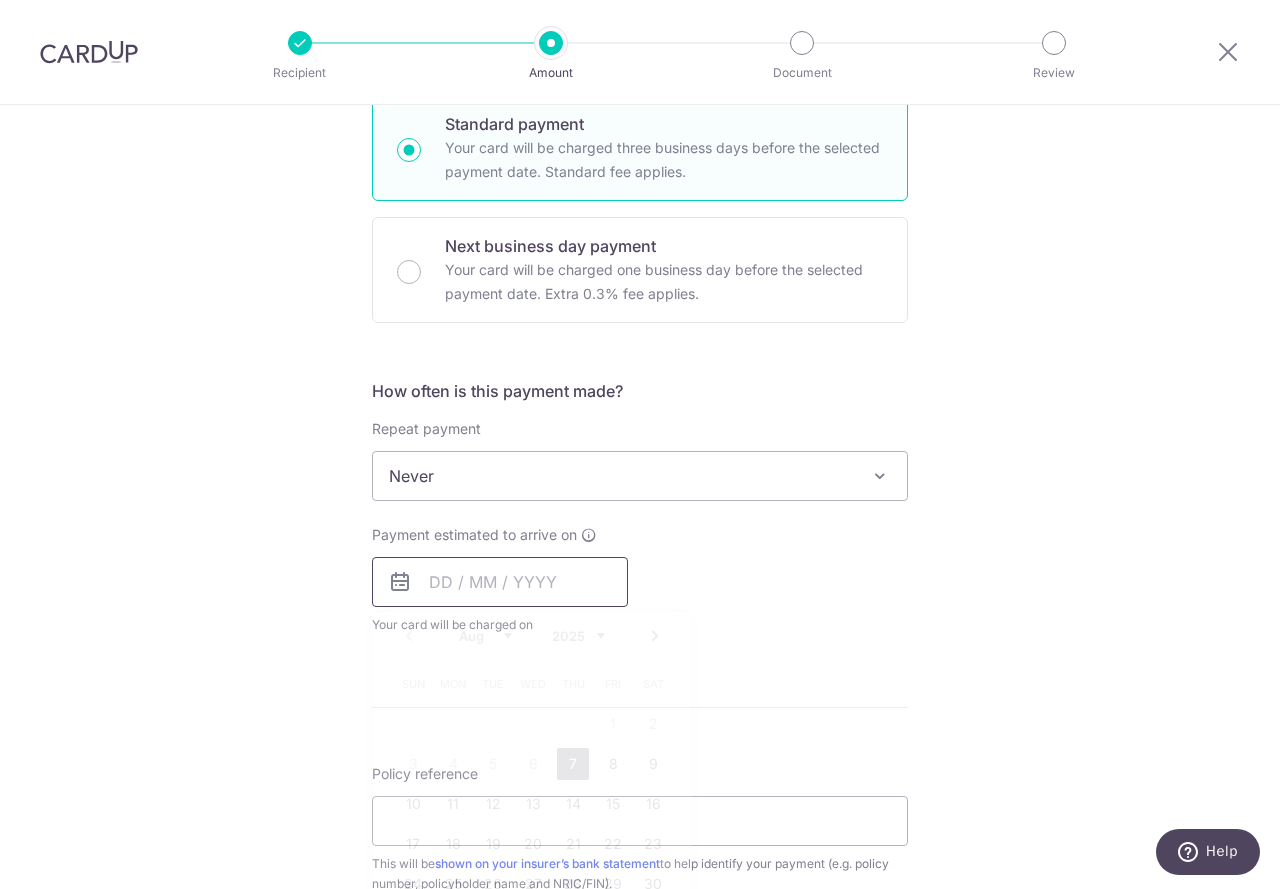 click at bounding box center [500, 582] 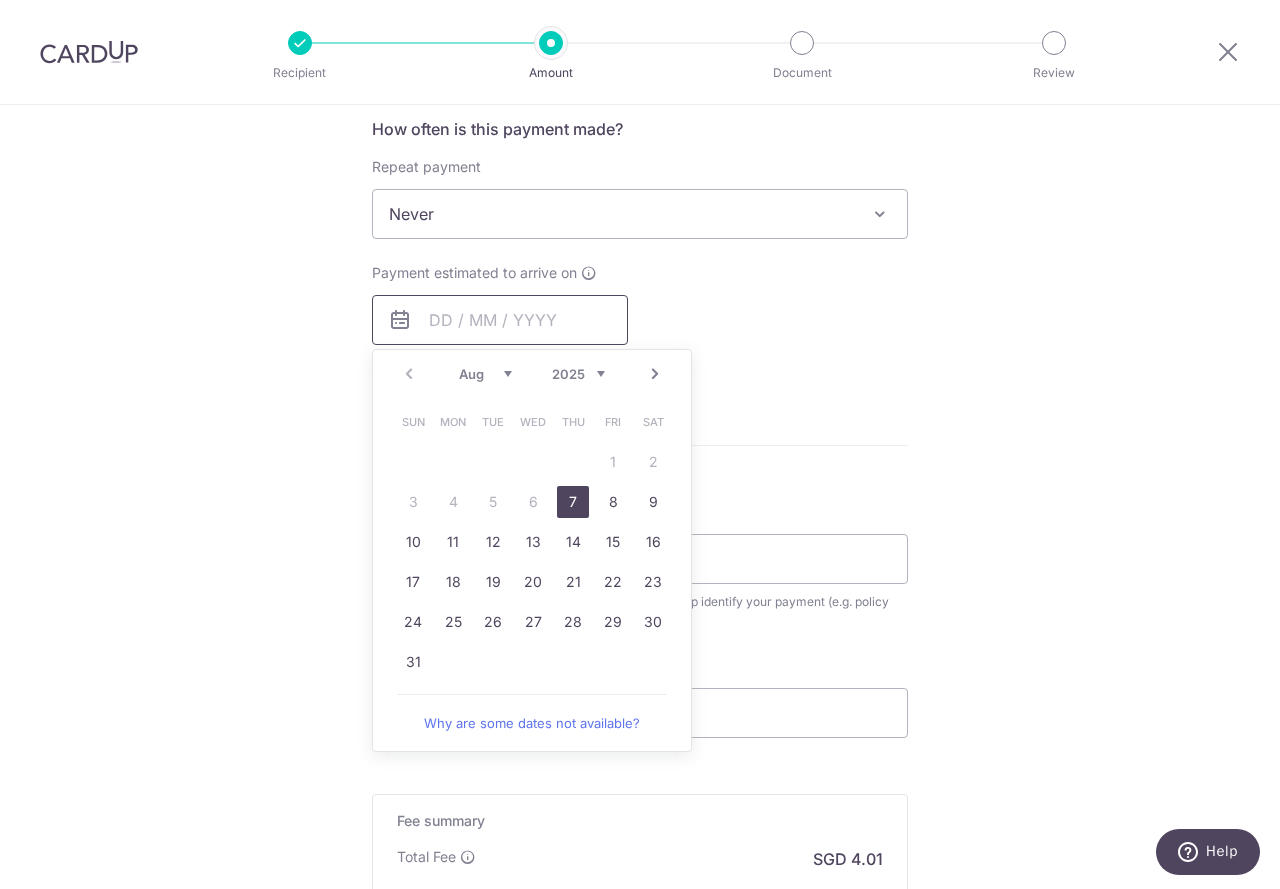scroll, scrollTop: 800, scrollLeft: 0, axis: vertical 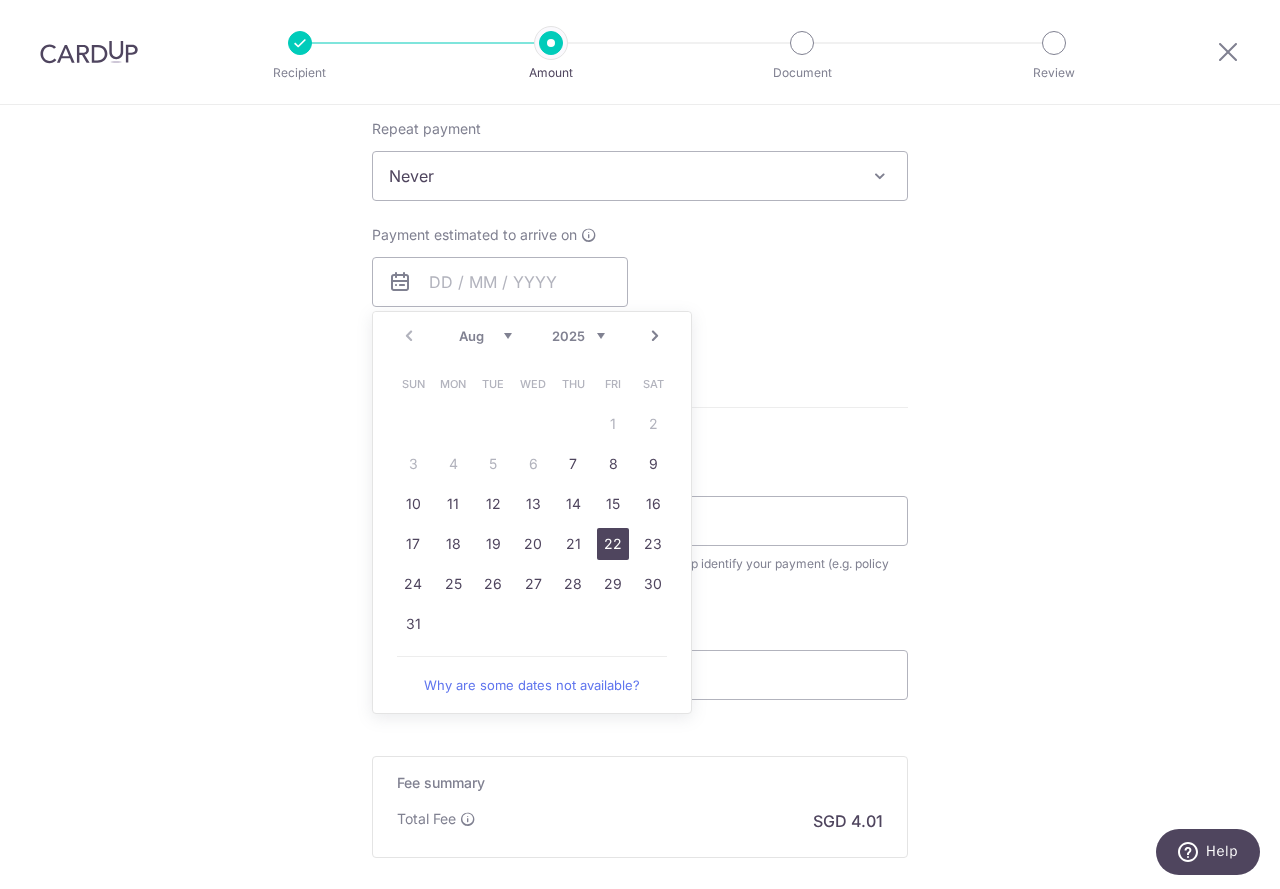 click on "22" at bounding box center (613, 544) 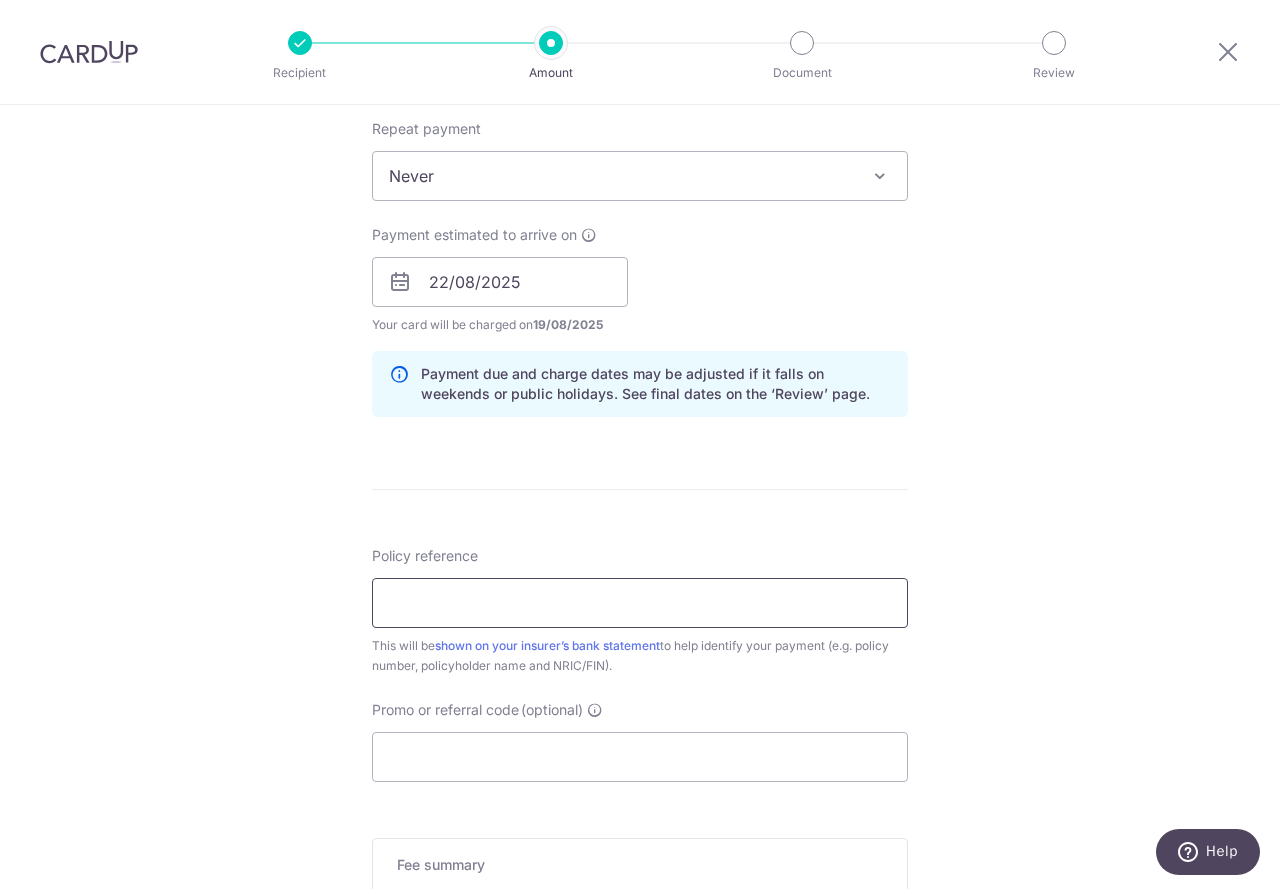 click on "Policy reference" at bounding box center [640, 603] 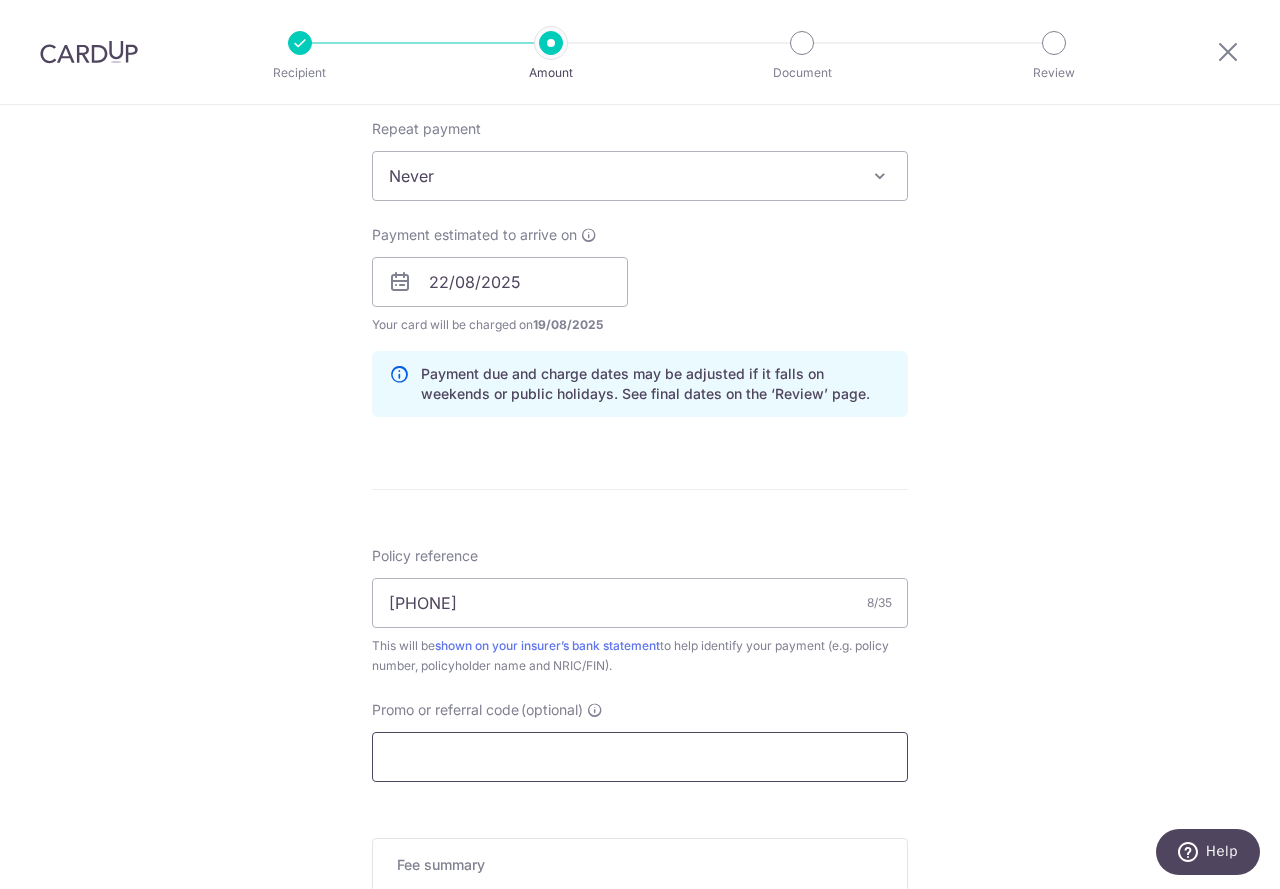 click on "Promo or referral code
(optional)" at bounding box center (640, 757) 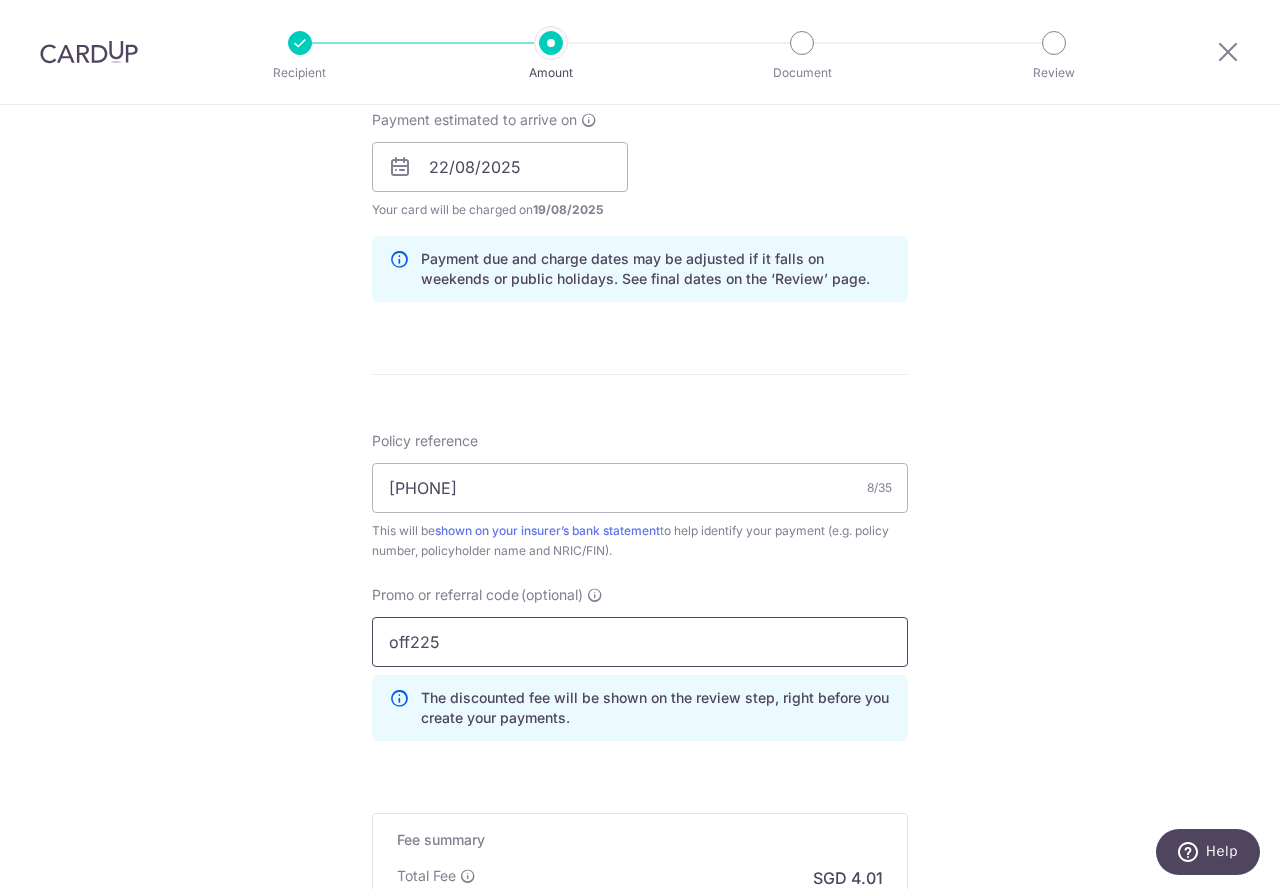 scroll, scrollTop: 1100, scrollLeft: 0, axis: vertical 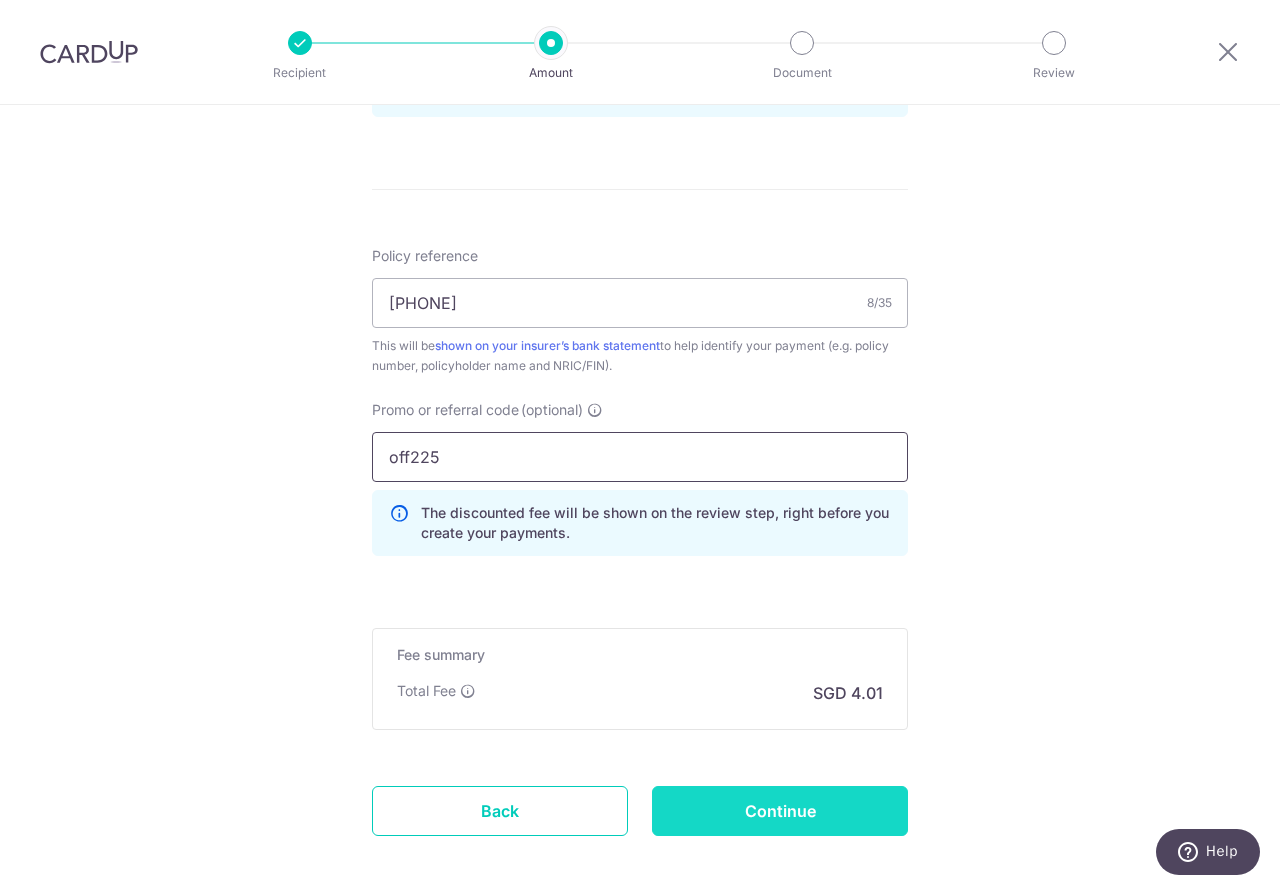 type on "off225" 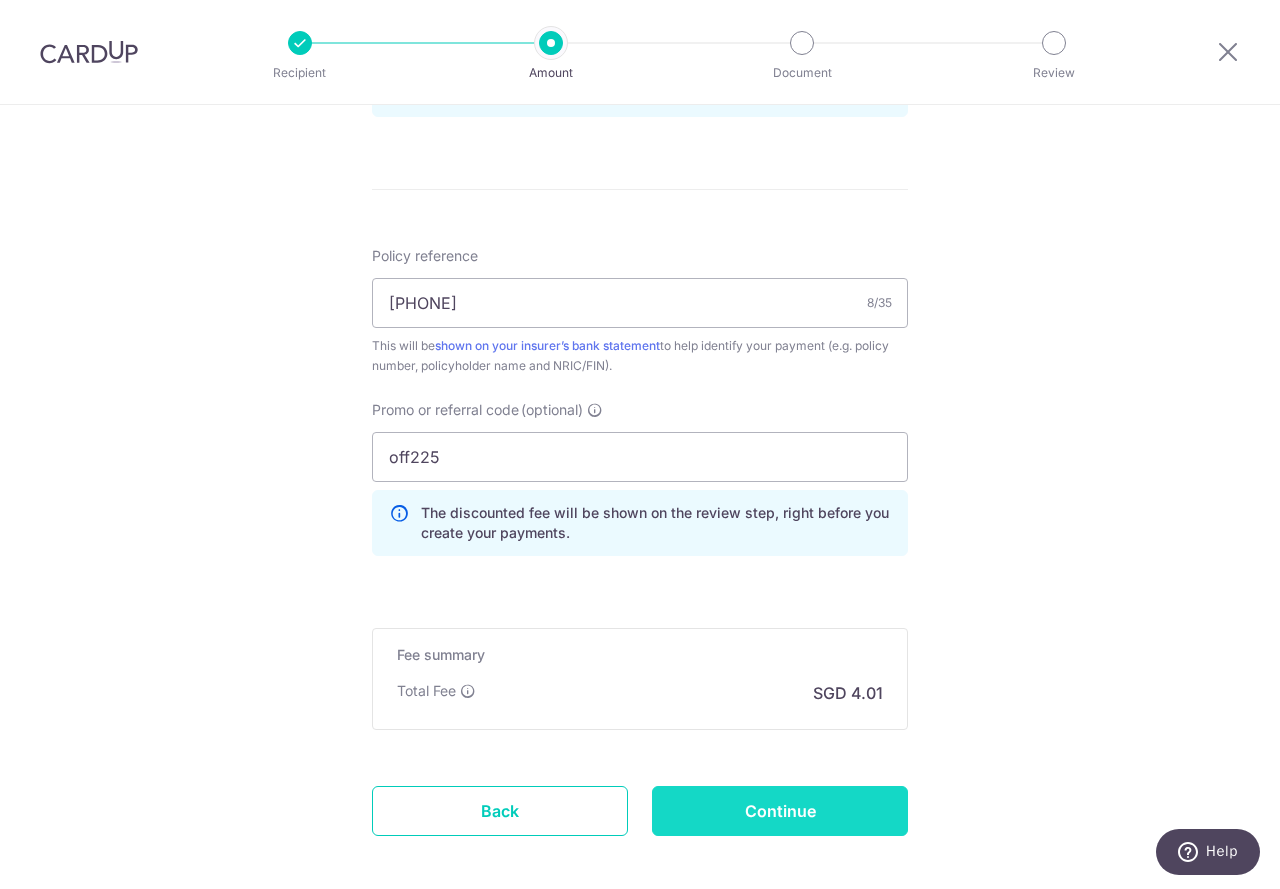 click on "Continue" at bounding box center [780, 811] 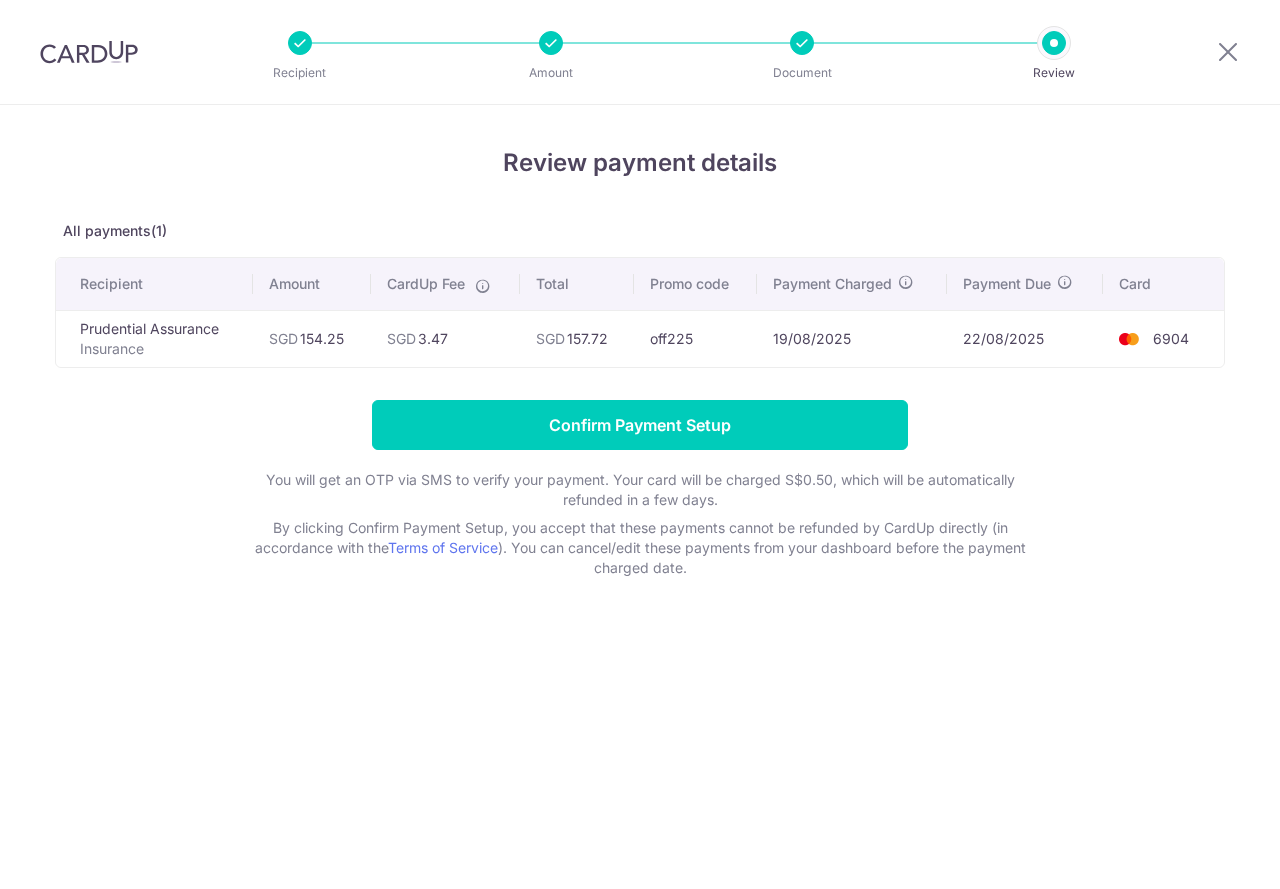 scroll, scrollTop: 0, scrollLeft: 0, axis: both 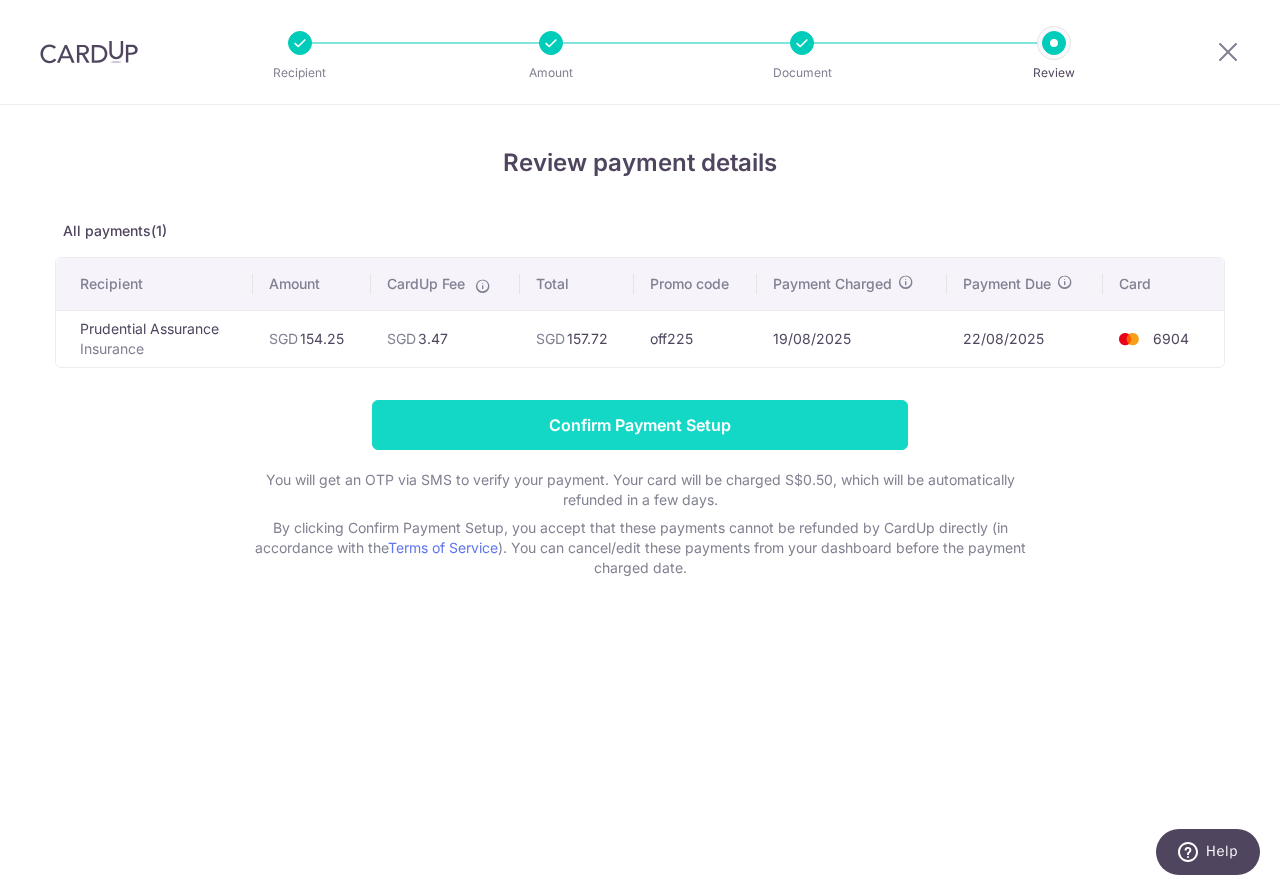 click on "Confirm Payment Setup" at bounding box center (640, 425) 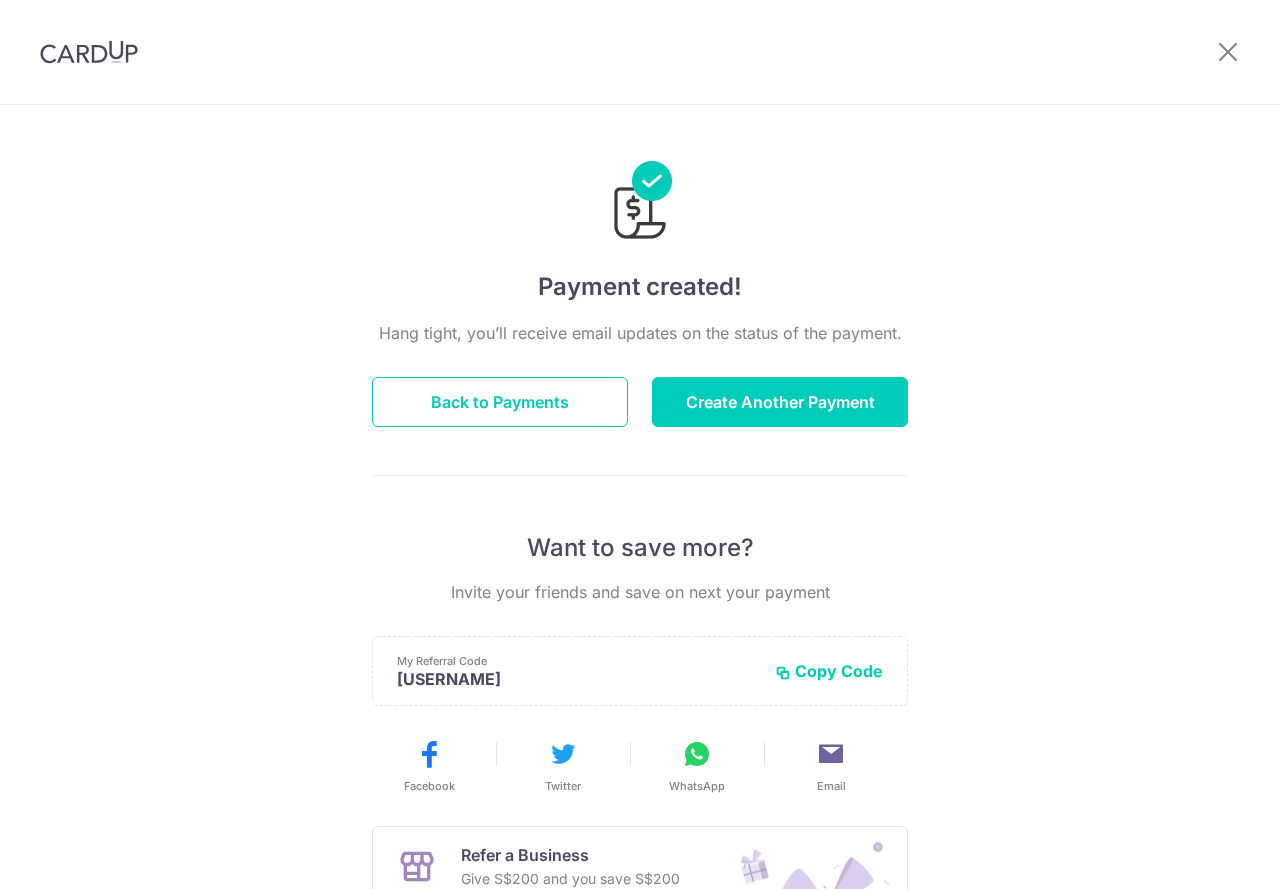 scroll, scrollTop: 0, scrollLeft: 0, axis: both 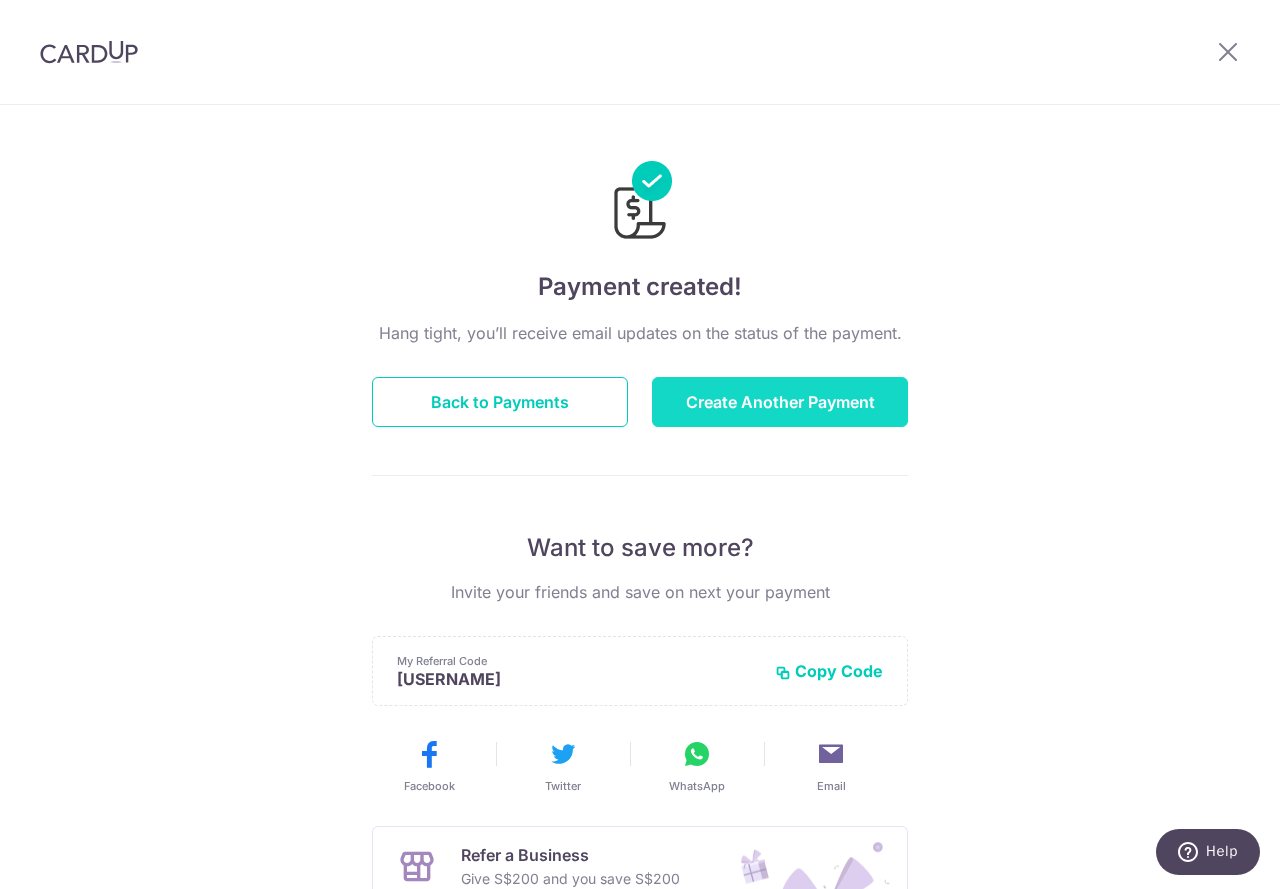 click on "Create Another Payment" at bounding box center [780, 402] 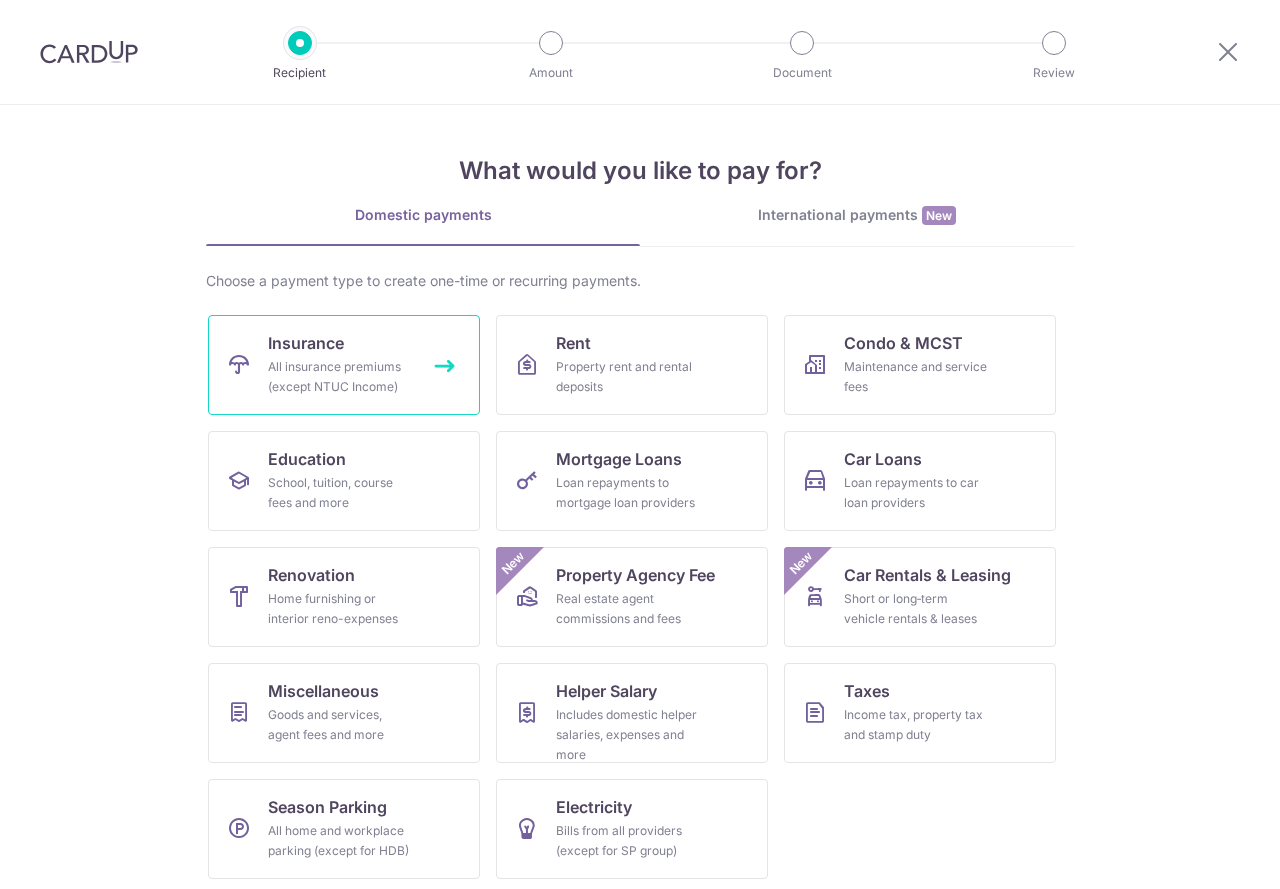 scroll, scrollTop: 0, scrollLeft: 0, axis: both 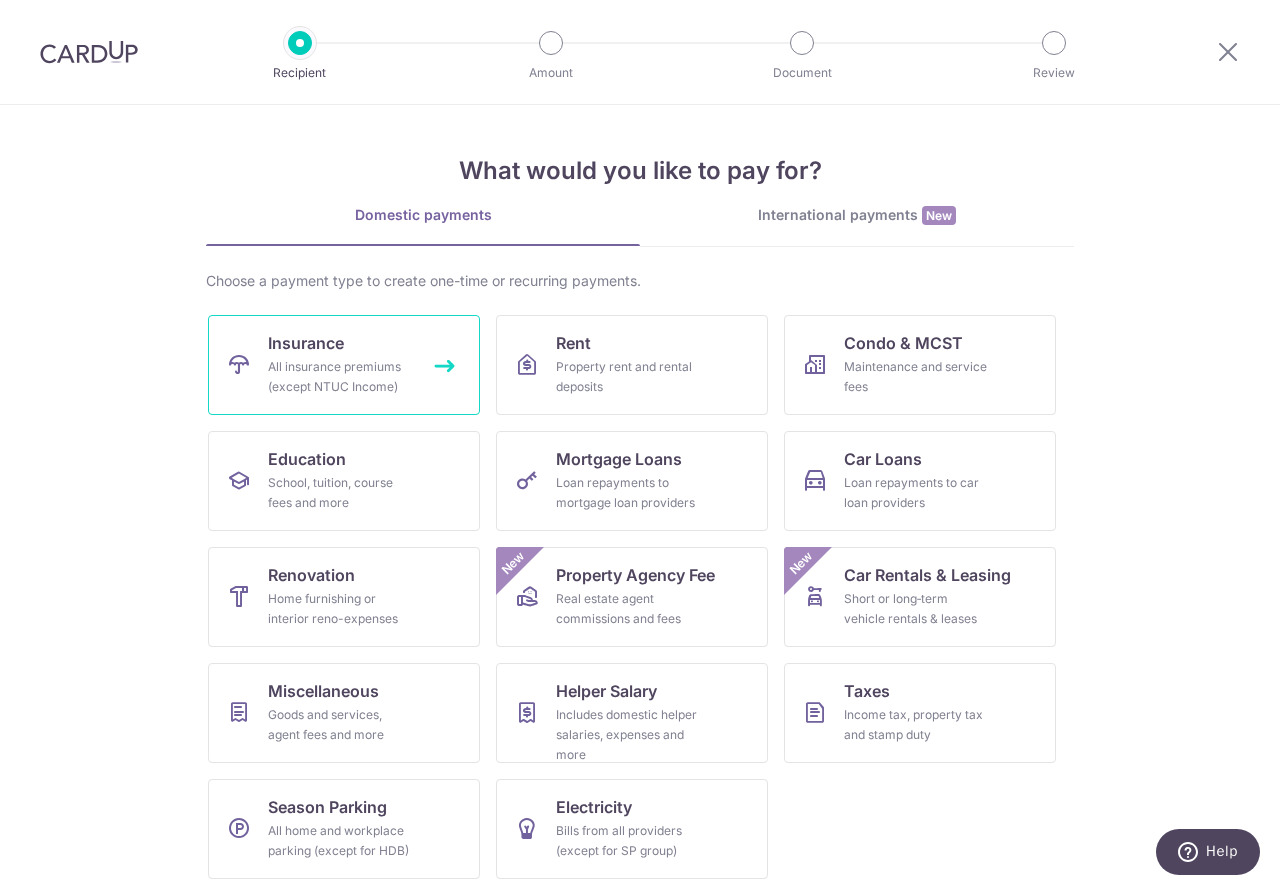 click on "Insurance" at bounding box center [306, 343] 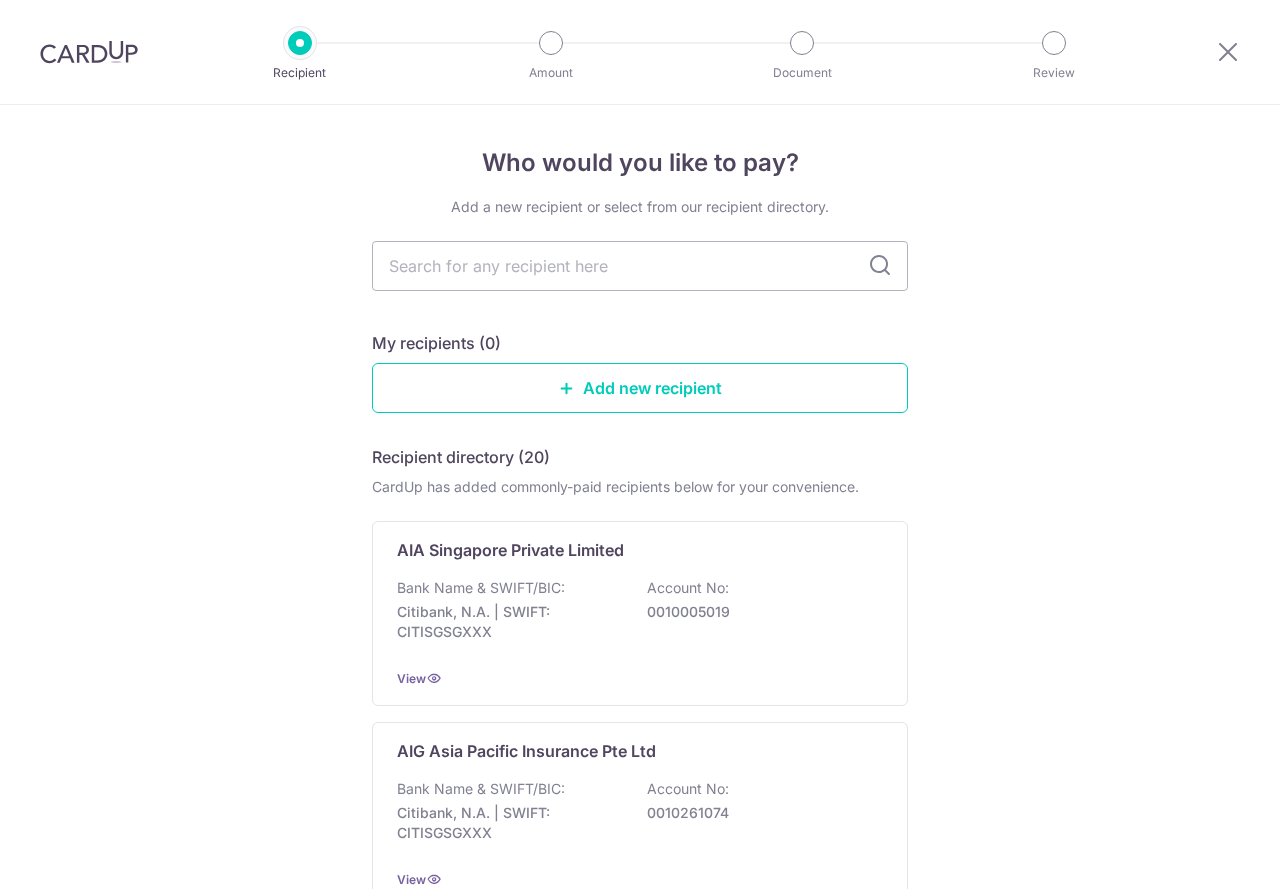 scroll, scrollTop: 0, scrollLeft: 0, axis: both 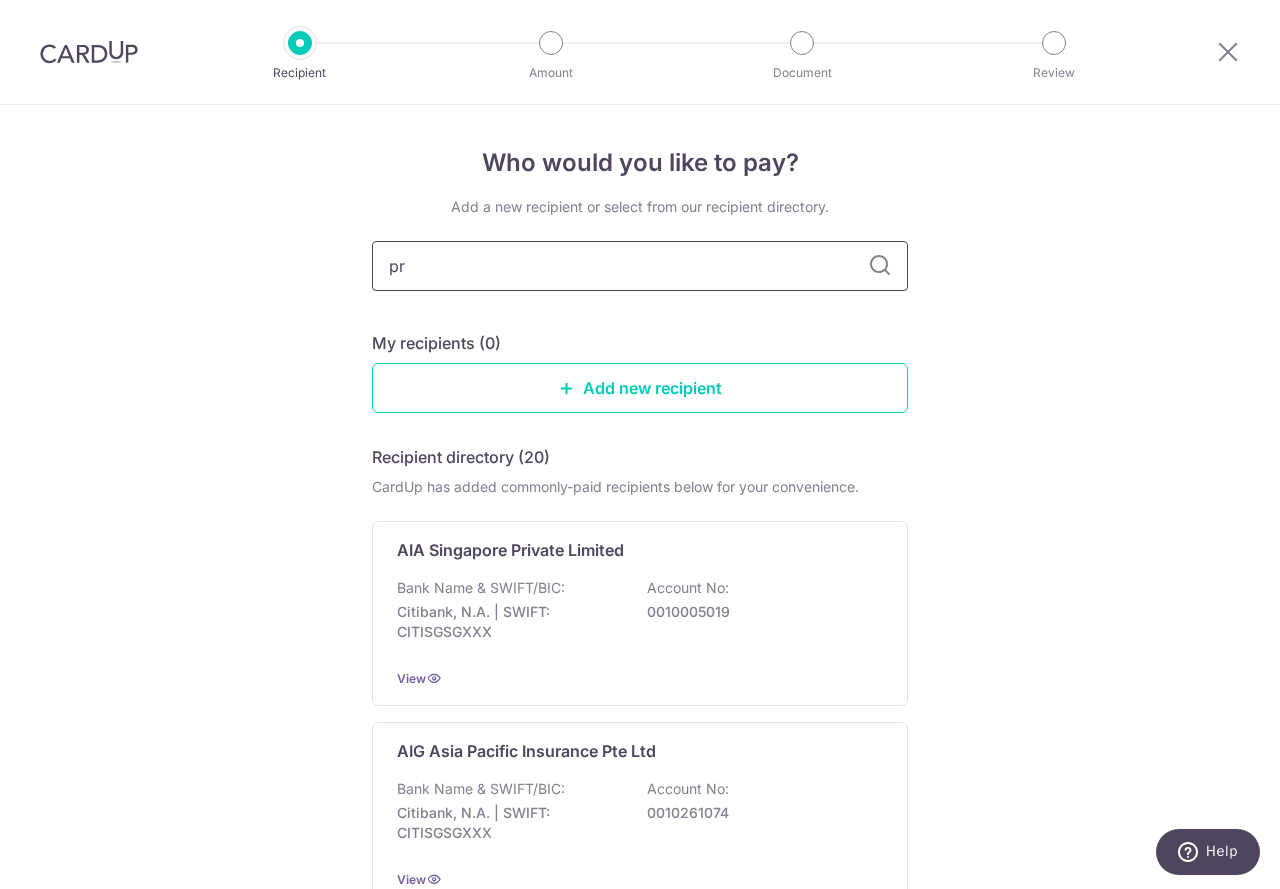 type on "pru" 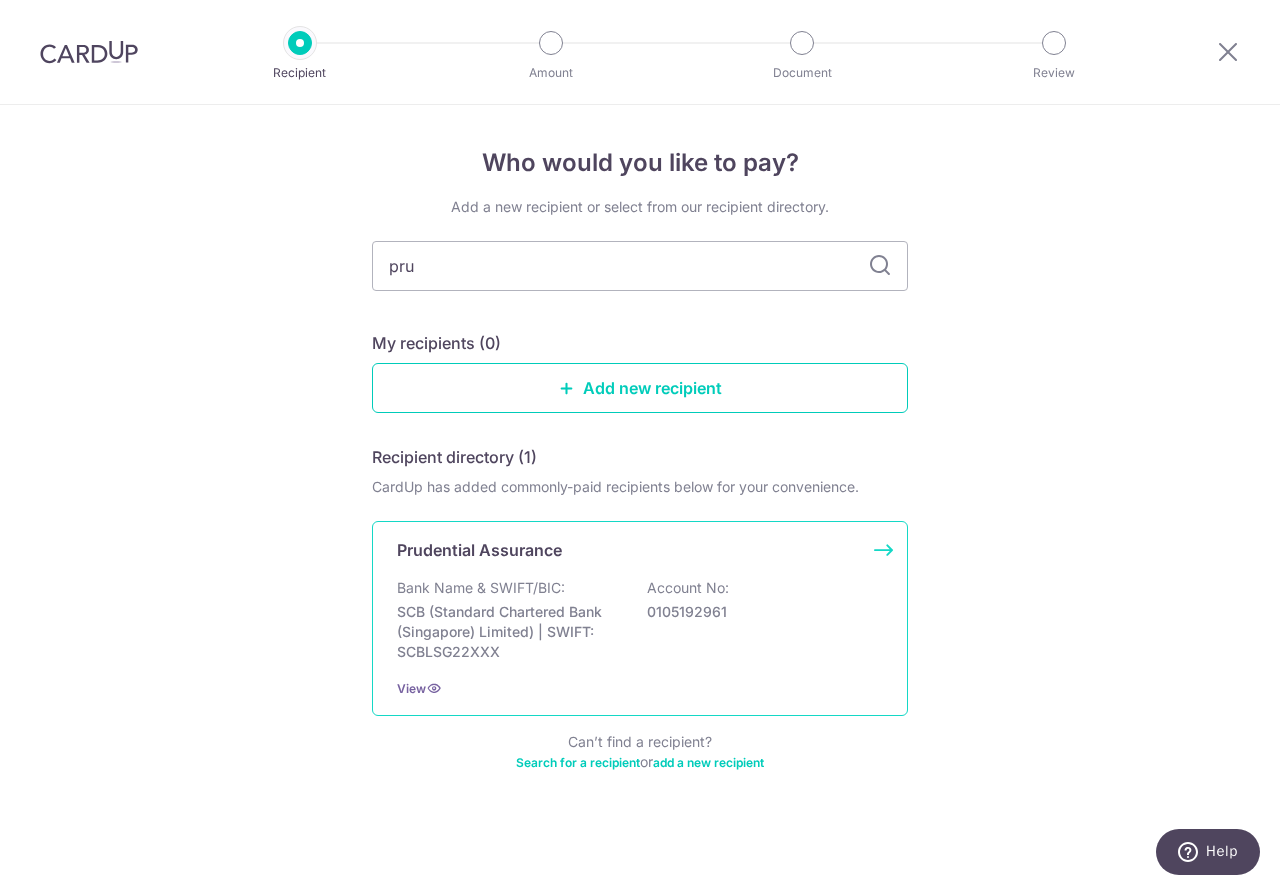 click on "Bank Name & SWIFT/BIC:" at bounding box center (481, 588) 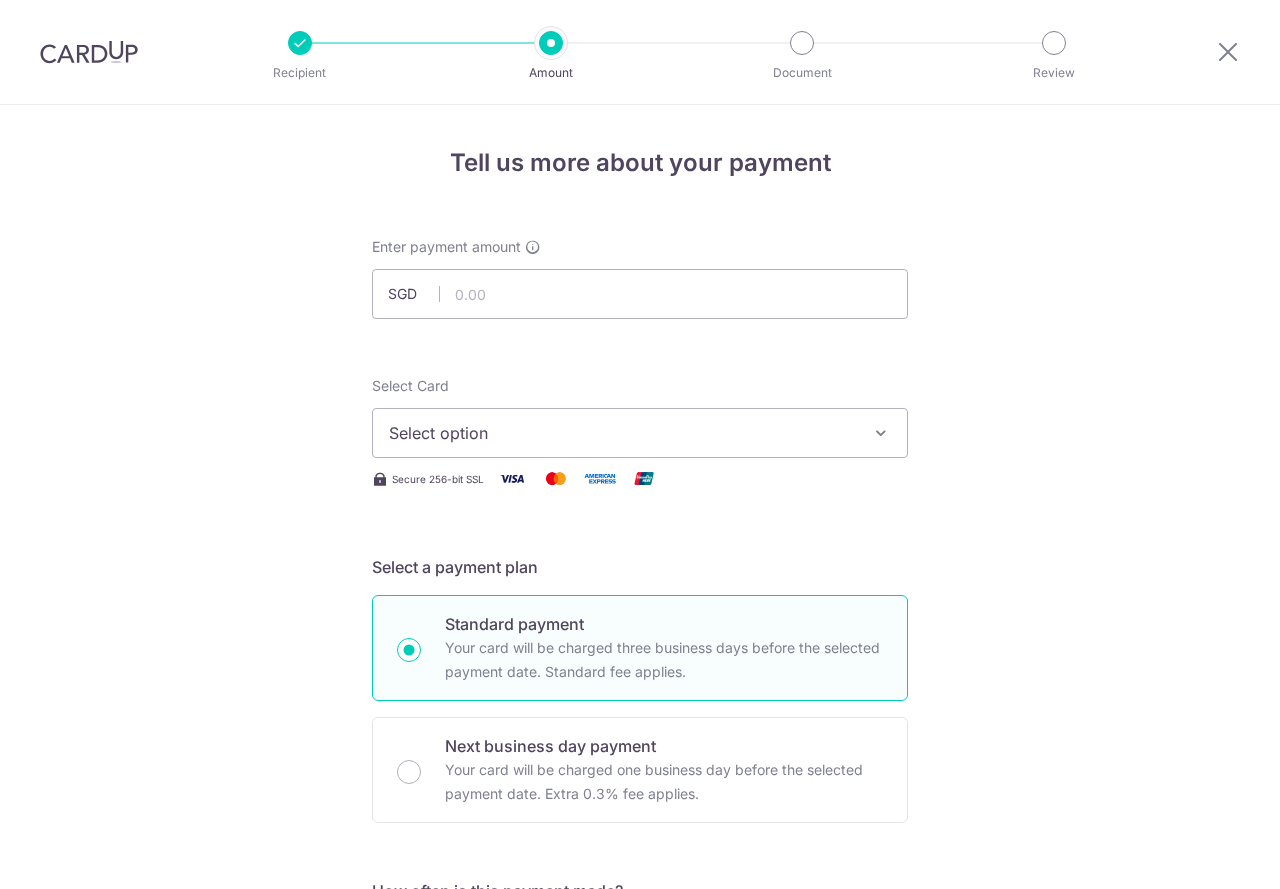 scroll, scrollTop: 0, scrollLeft: 0, axis: both 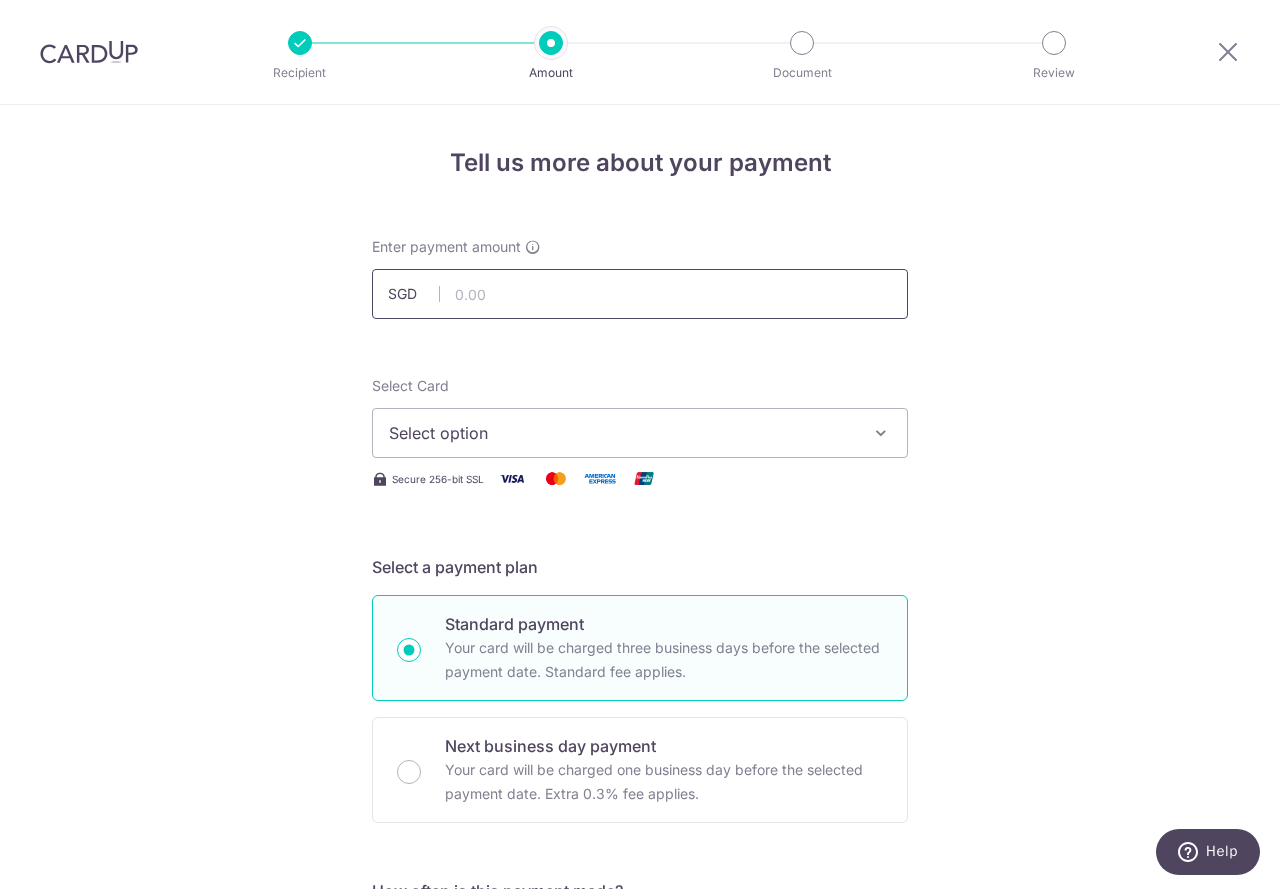 click at bounding box center [640, 294] 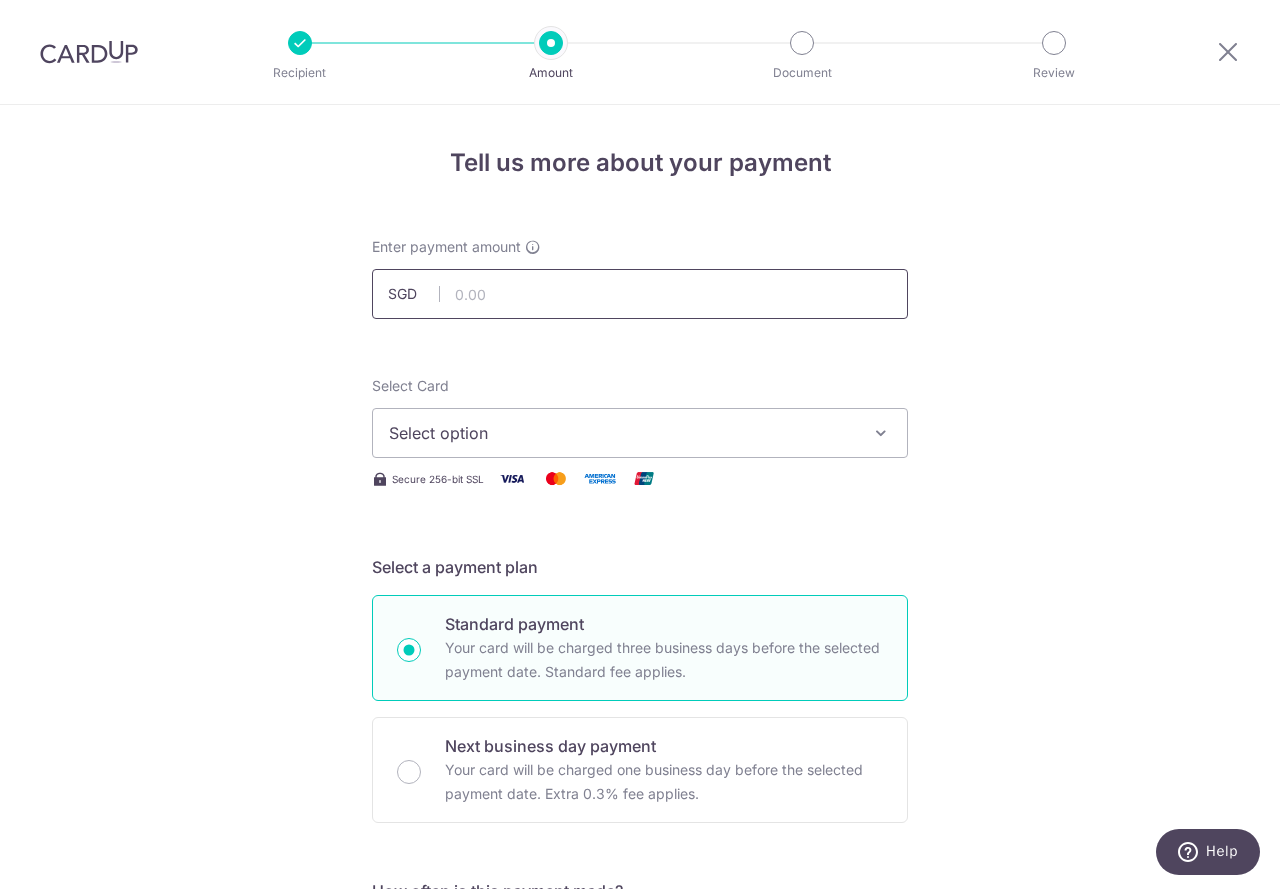 type on "299.07" 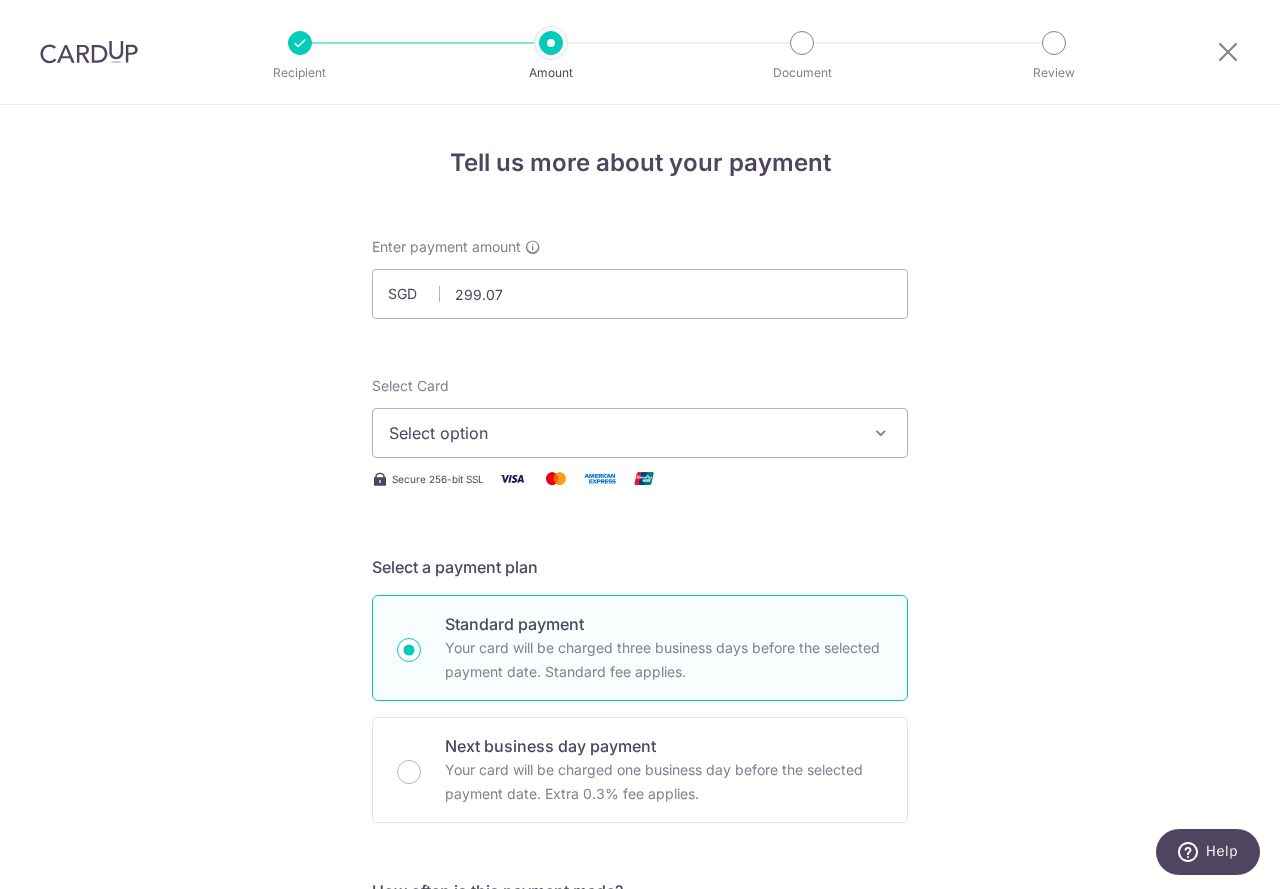 click on "Select option" at bounding box center [622, 433] 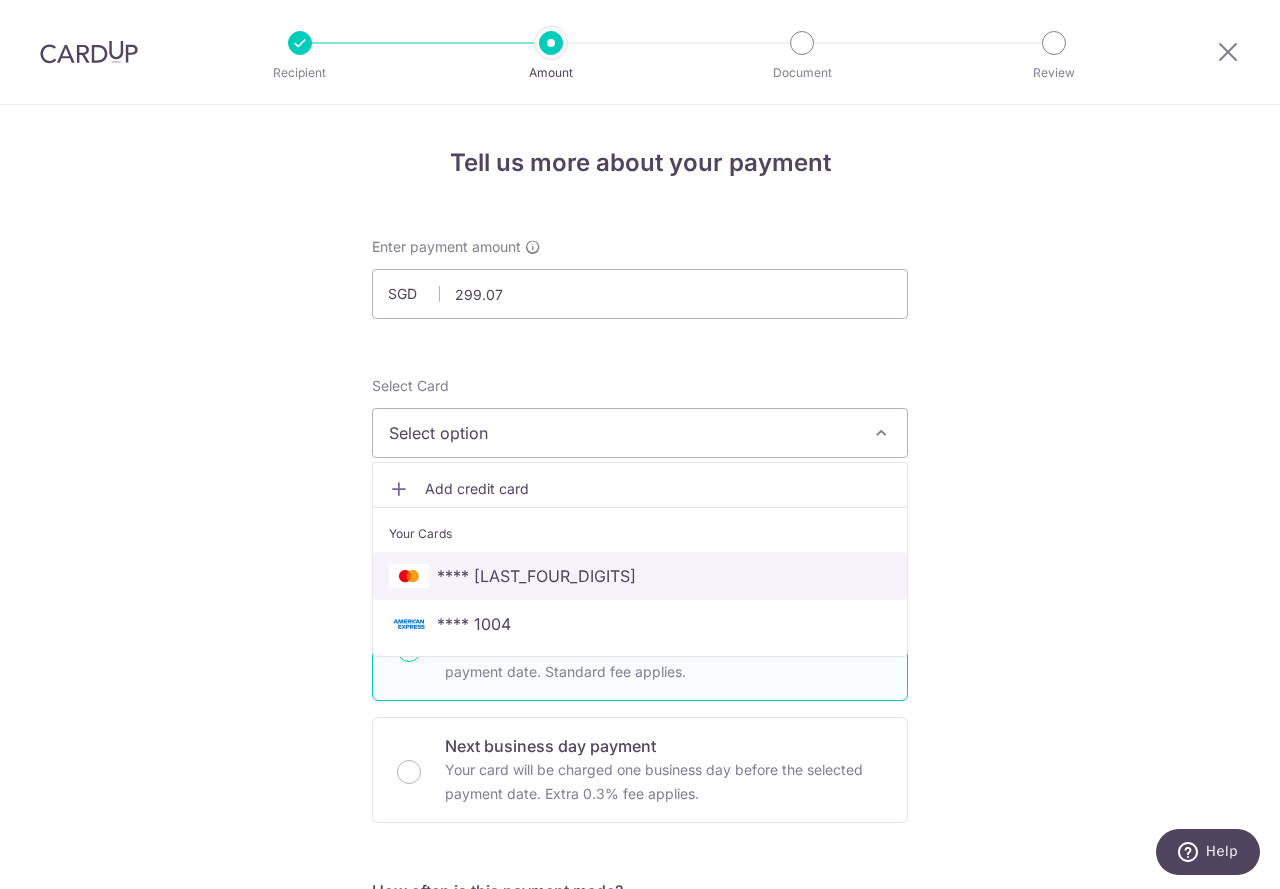click on "**** 6904" at bounding box center (536, 576) 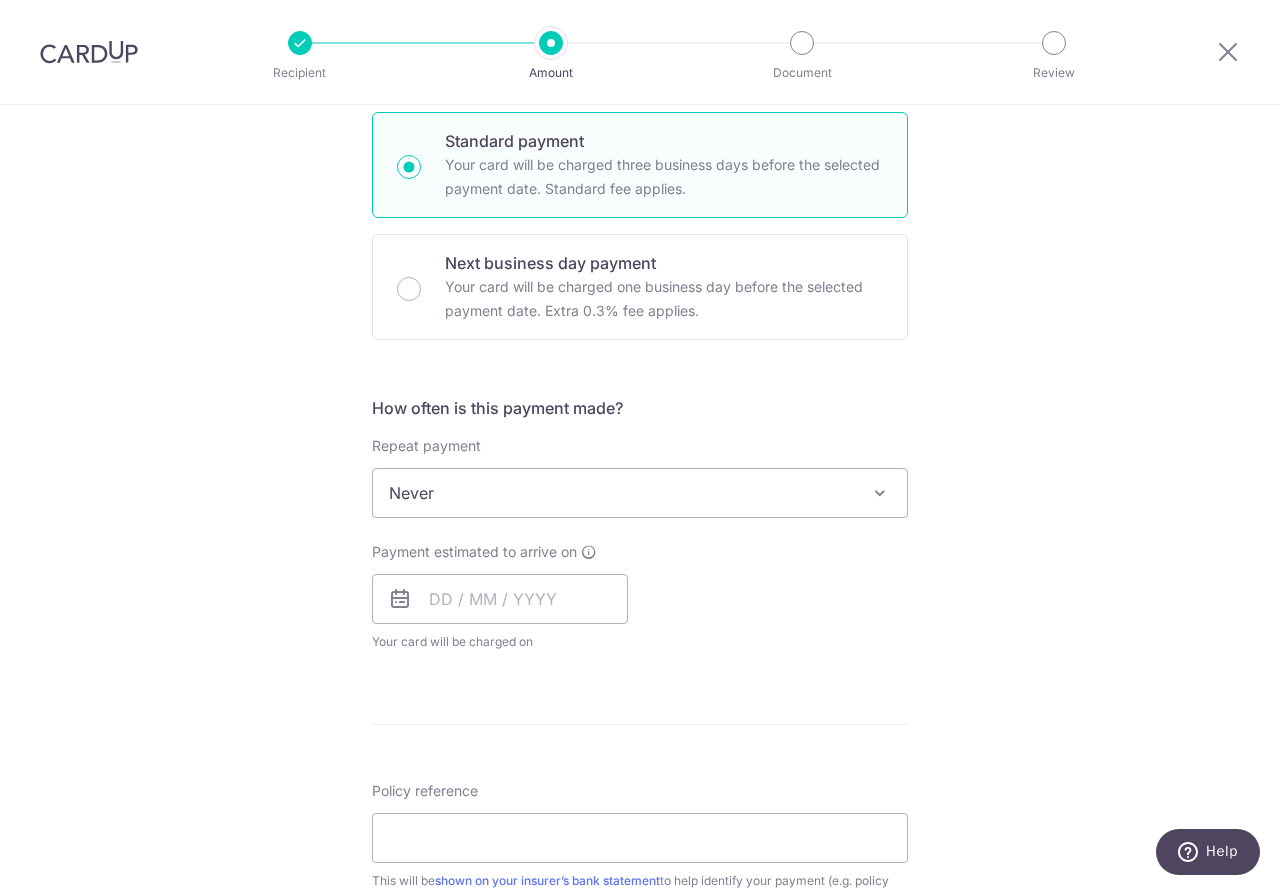 scroll, scrollTop: 500, scrollLeft: 0, axis: vertical 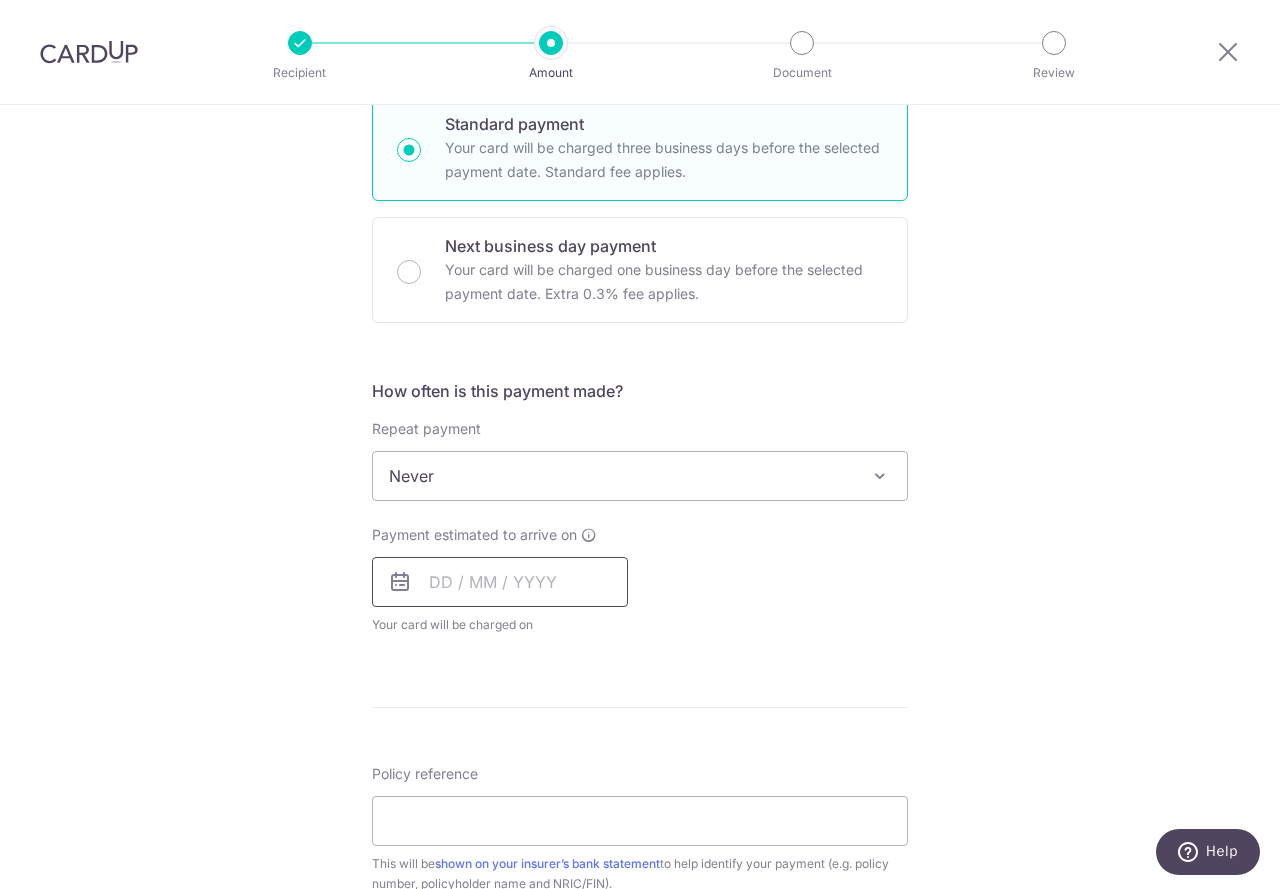 click at bounding box center (500, 582) 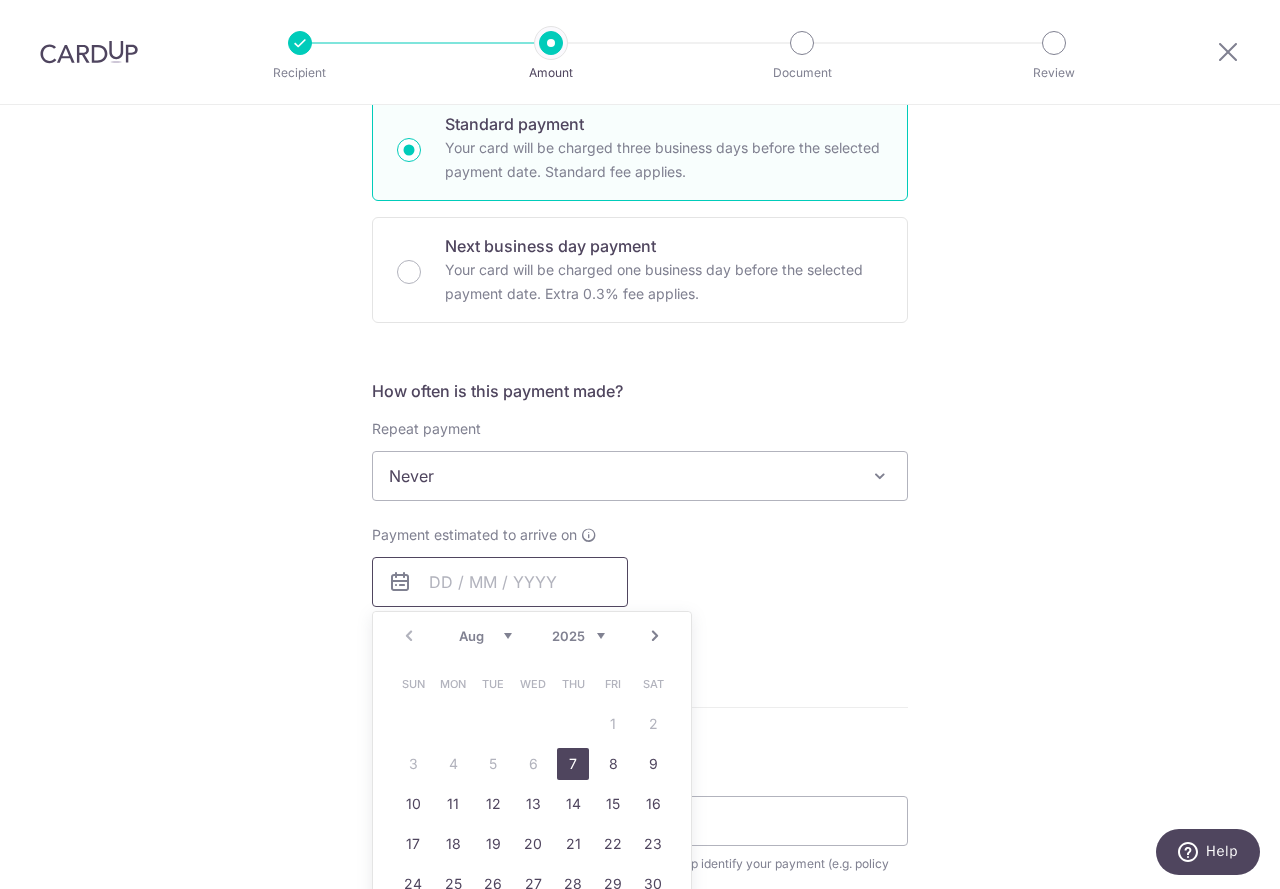 scroll, scrollTop: 700, scrollLeft: 0, axis: vertical 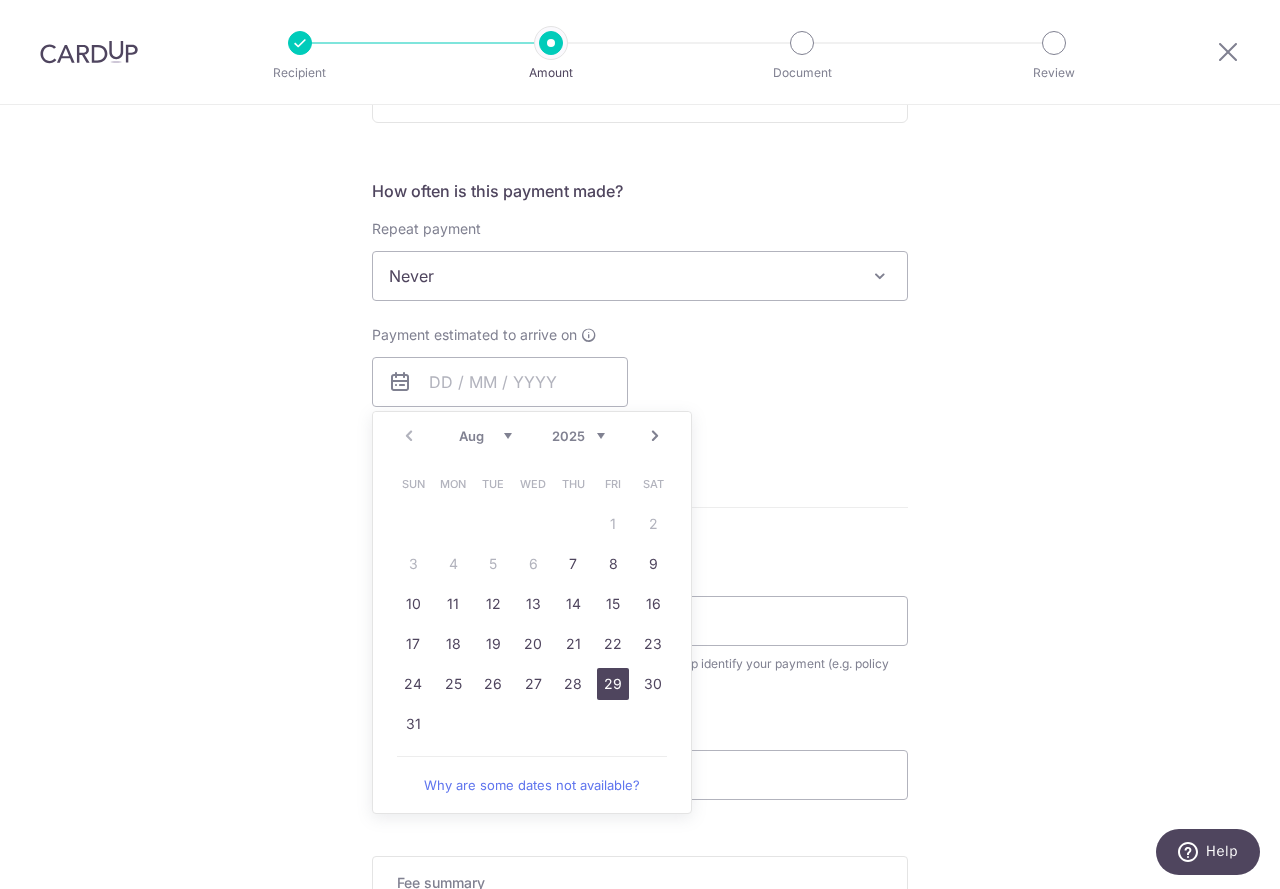 click on "29" at bounding box center [613, 684] 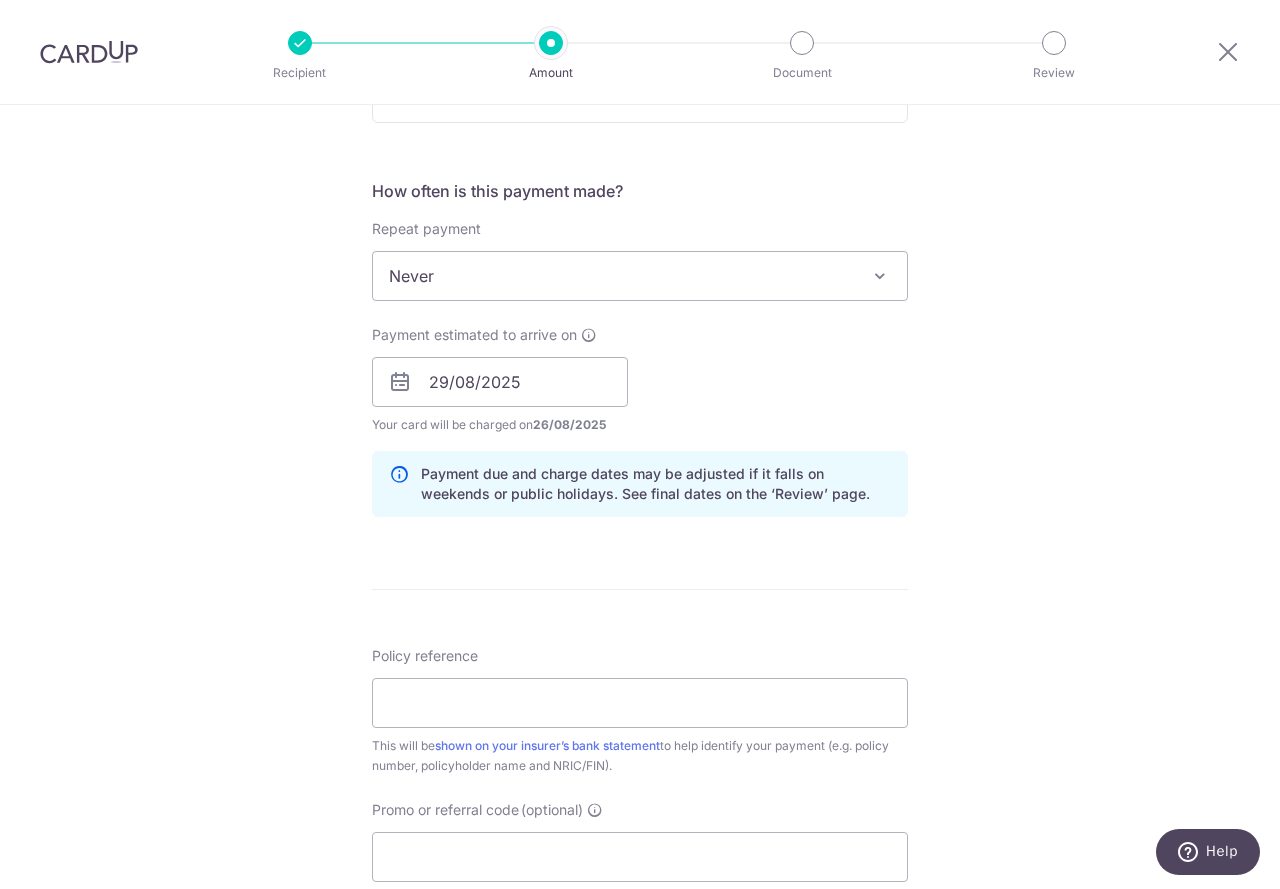 scroll, scrollTop: 800, scrollLeft: 0, axis: vertical 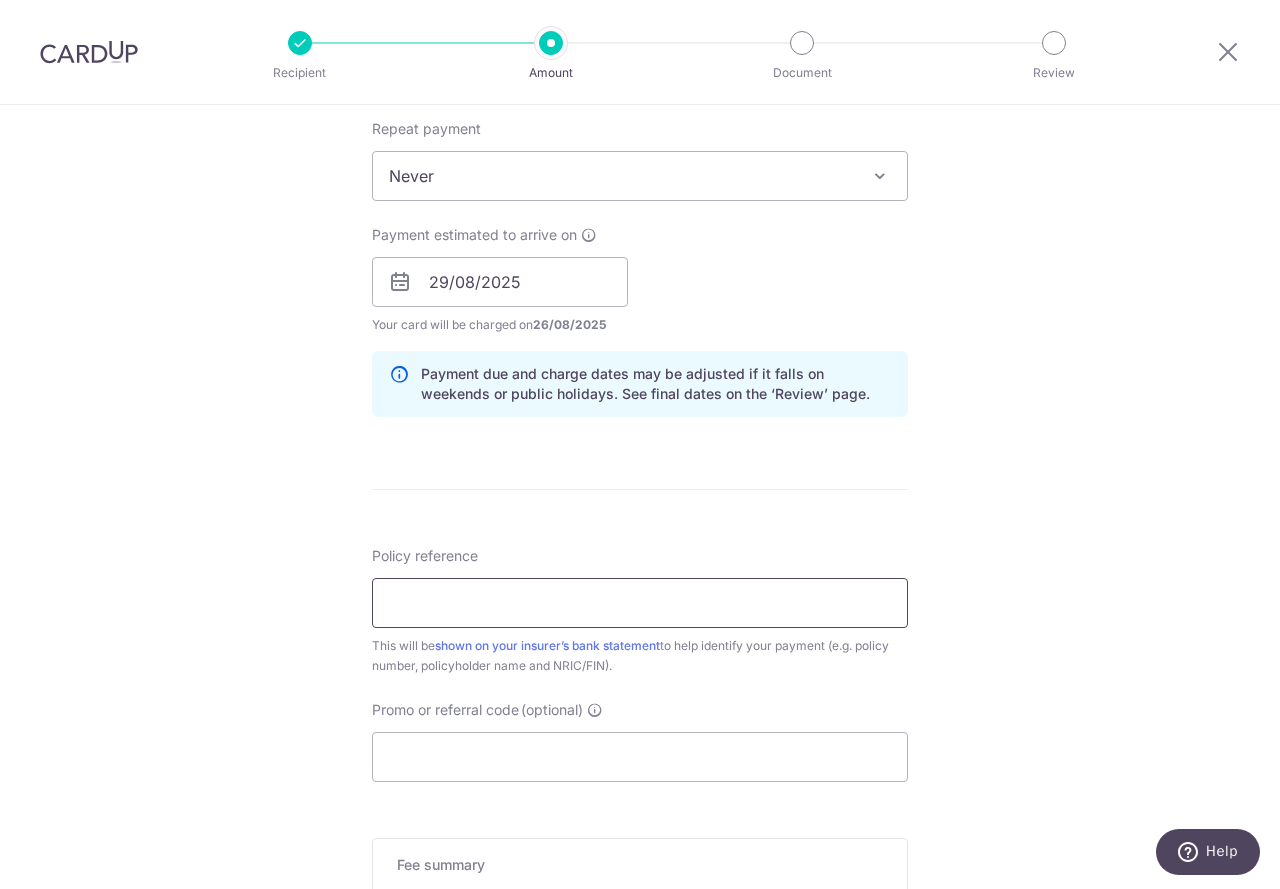 click on "Policy reference" at bounding box center (640, 603) 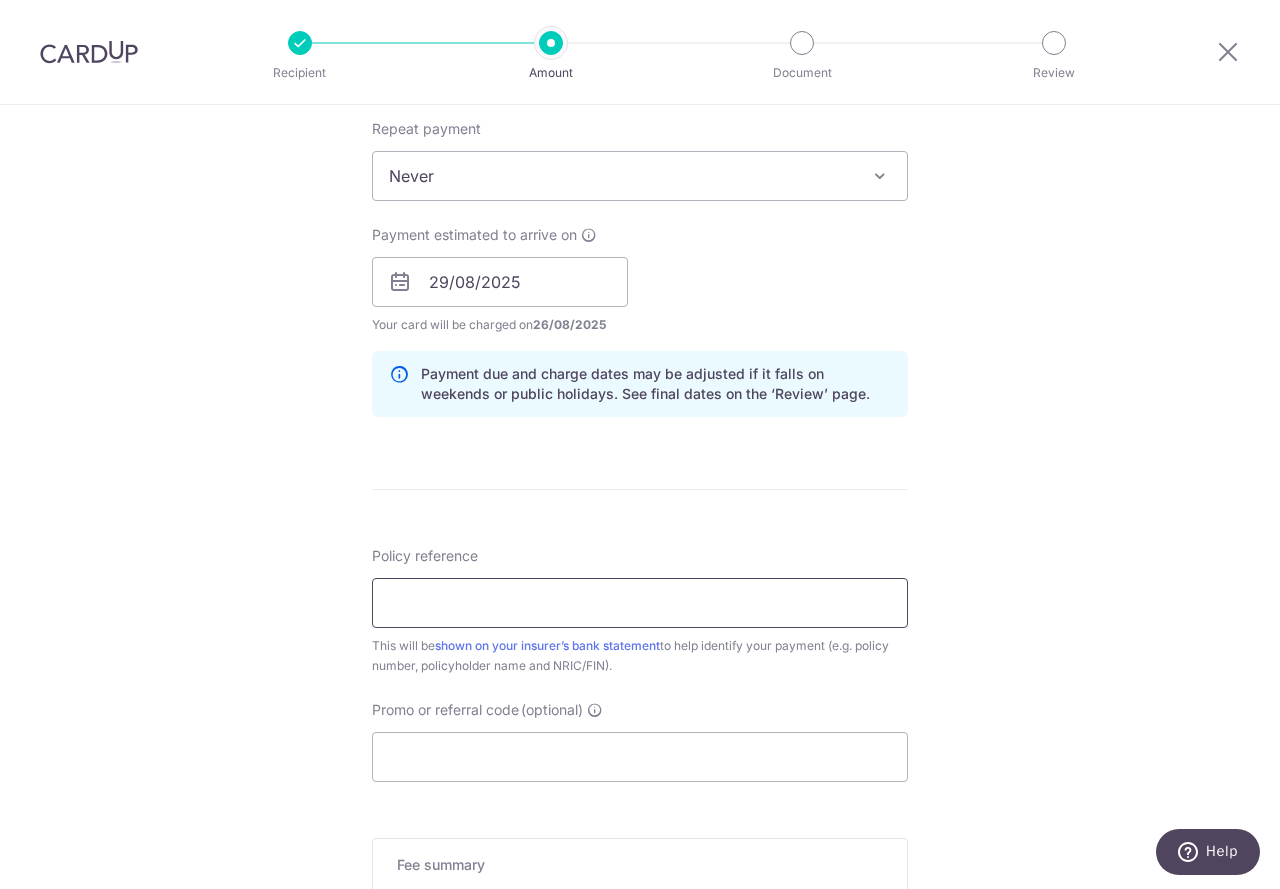 type on "57097014" 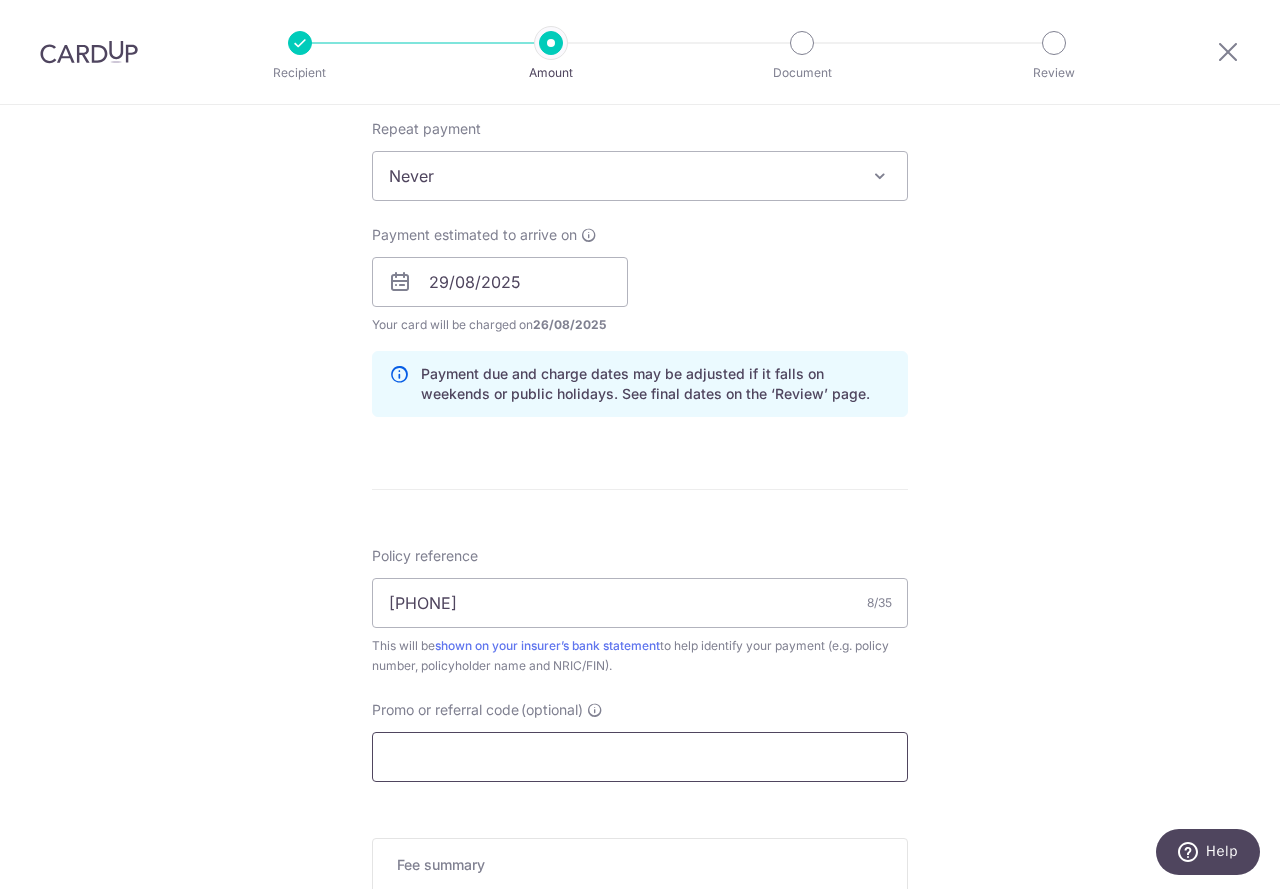 click on "Promo or referral code
(optional)" at bounding box center [640, 757] 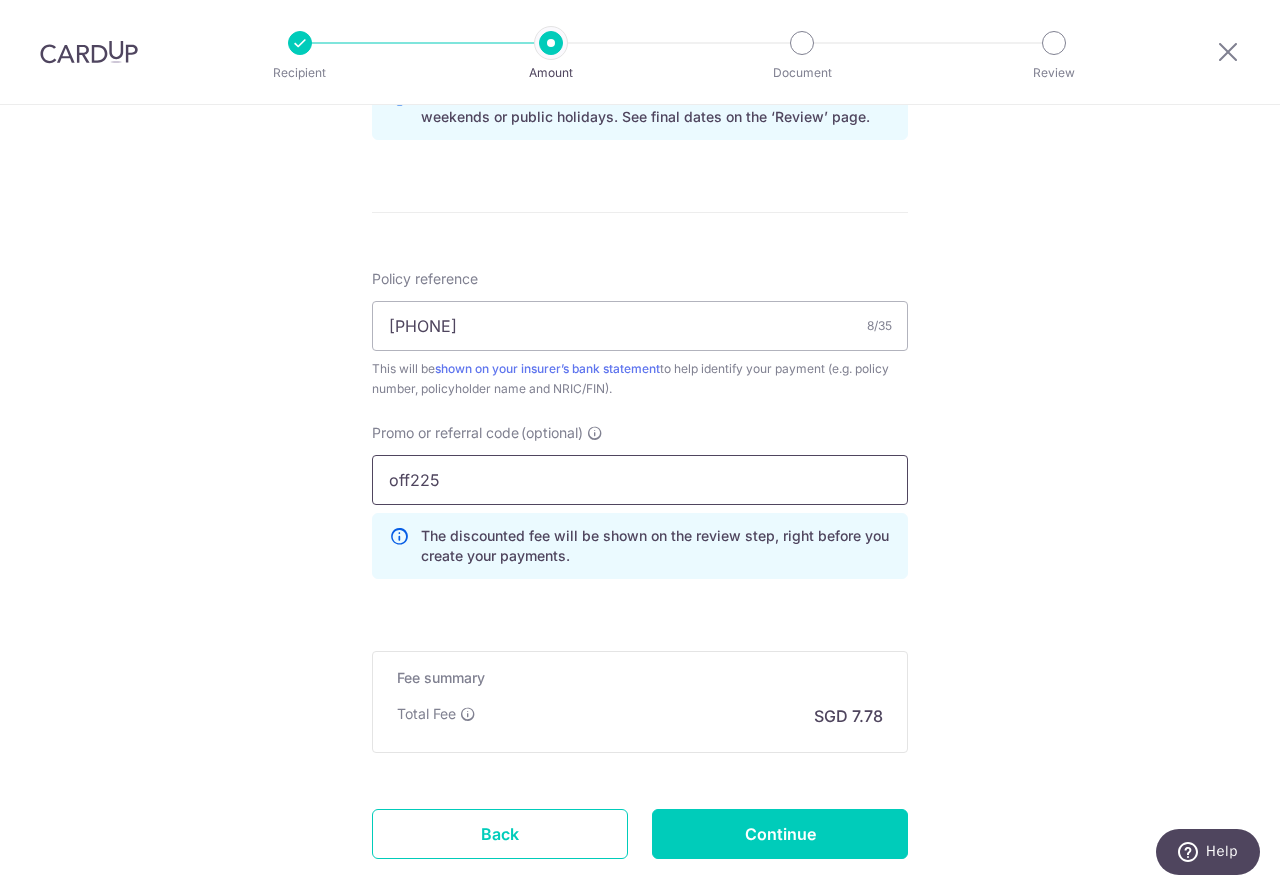 scroll, scrollTop: 1197, scrollLeft: 0, axis: vertical 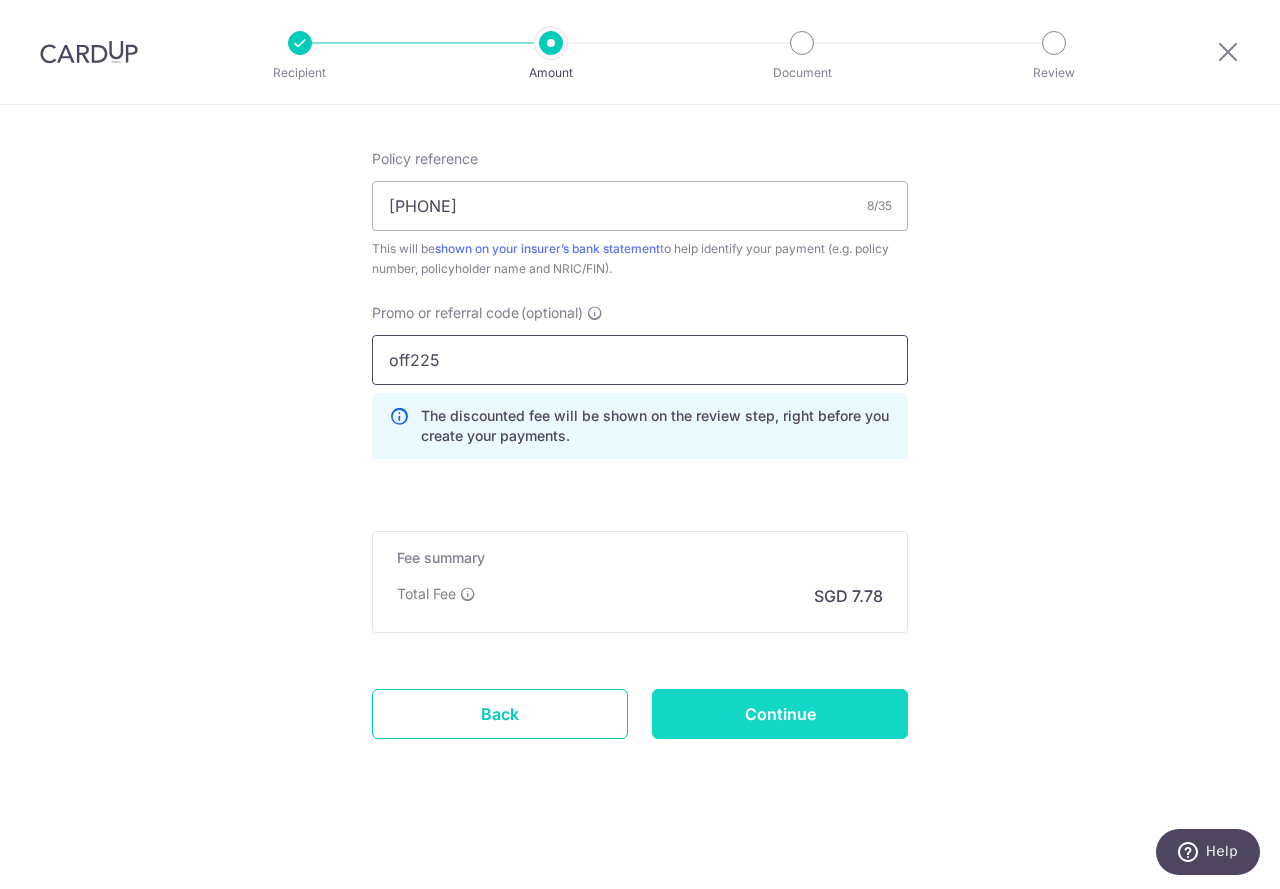 type on "off225" 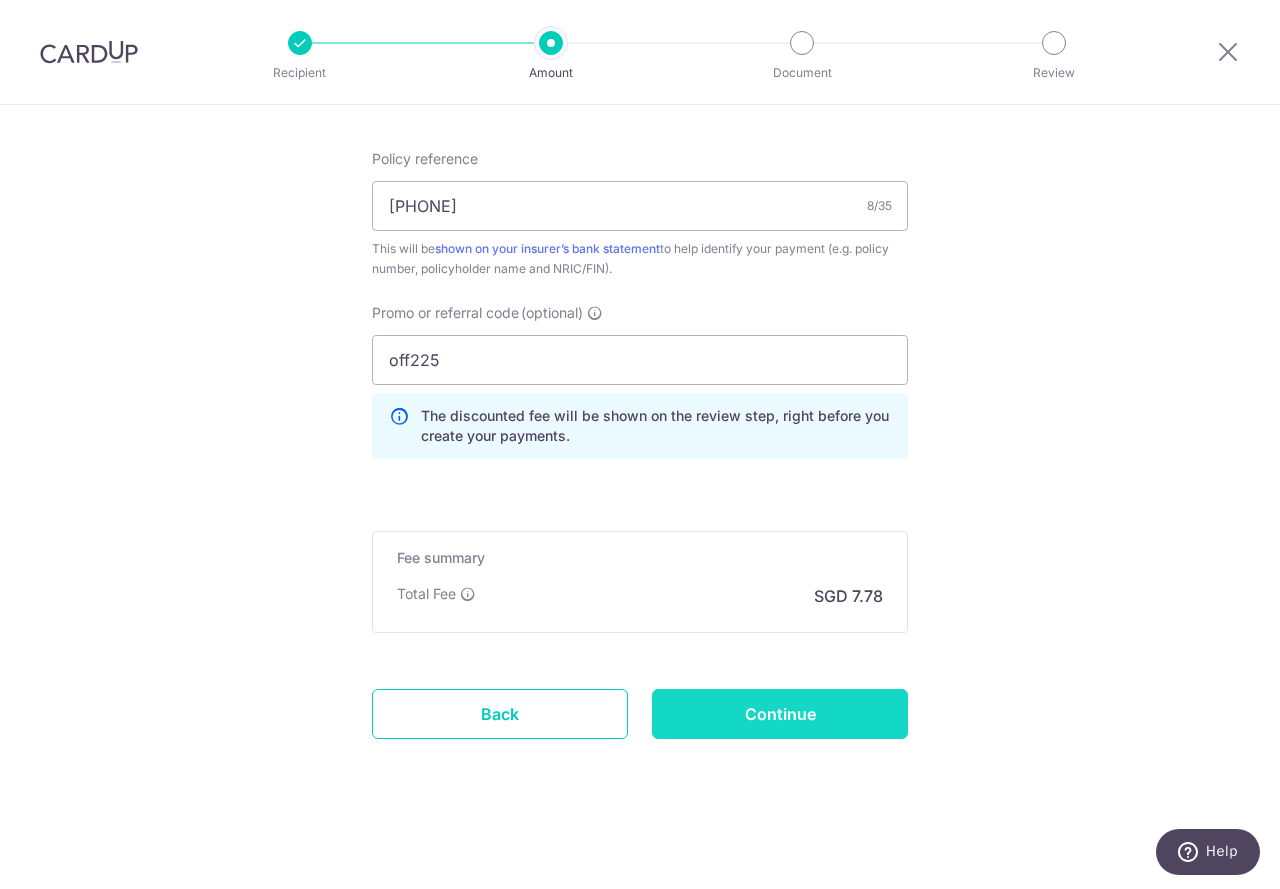 click on "Continue" at bounding box center (780, 714) 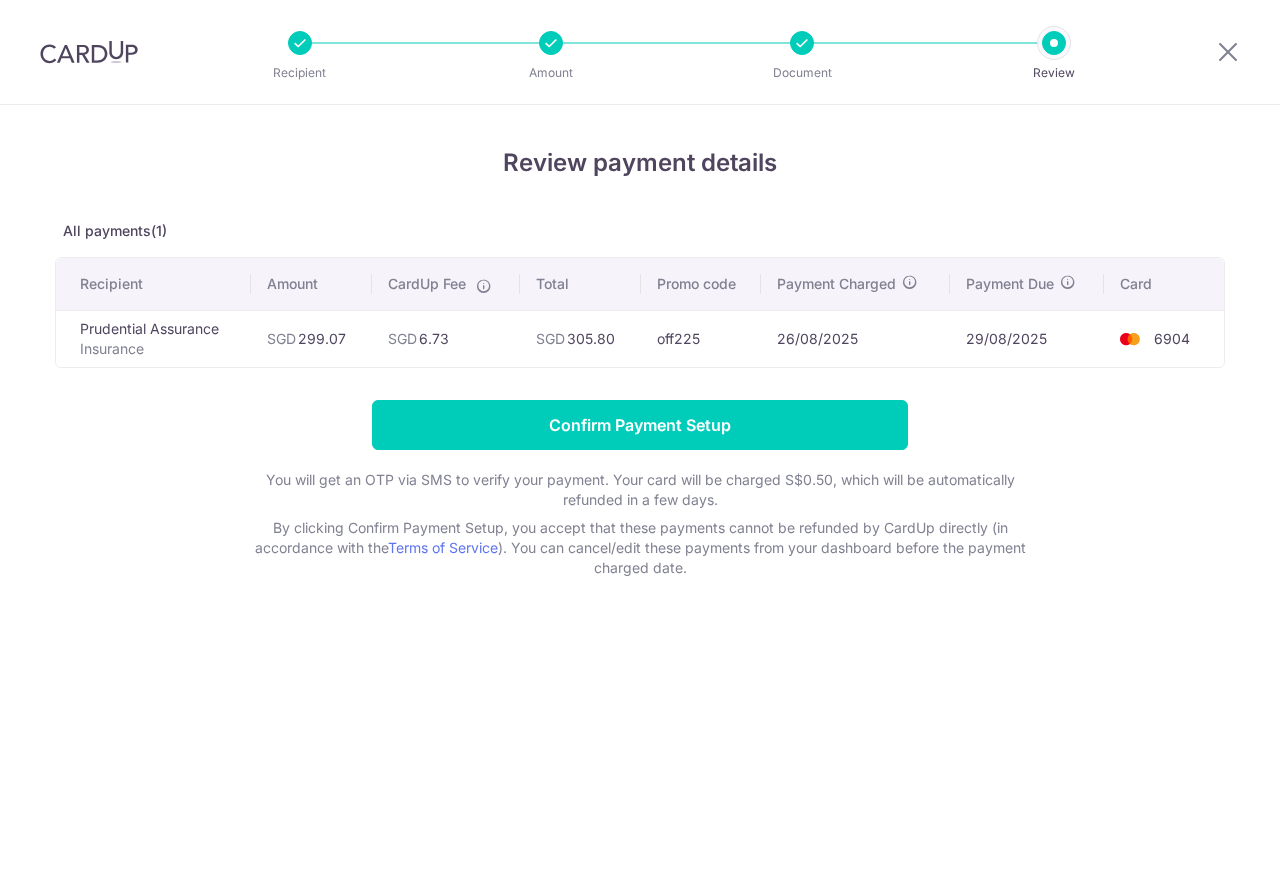 scroll, scrollTop: 0, scrollLeft: 0, axis: both 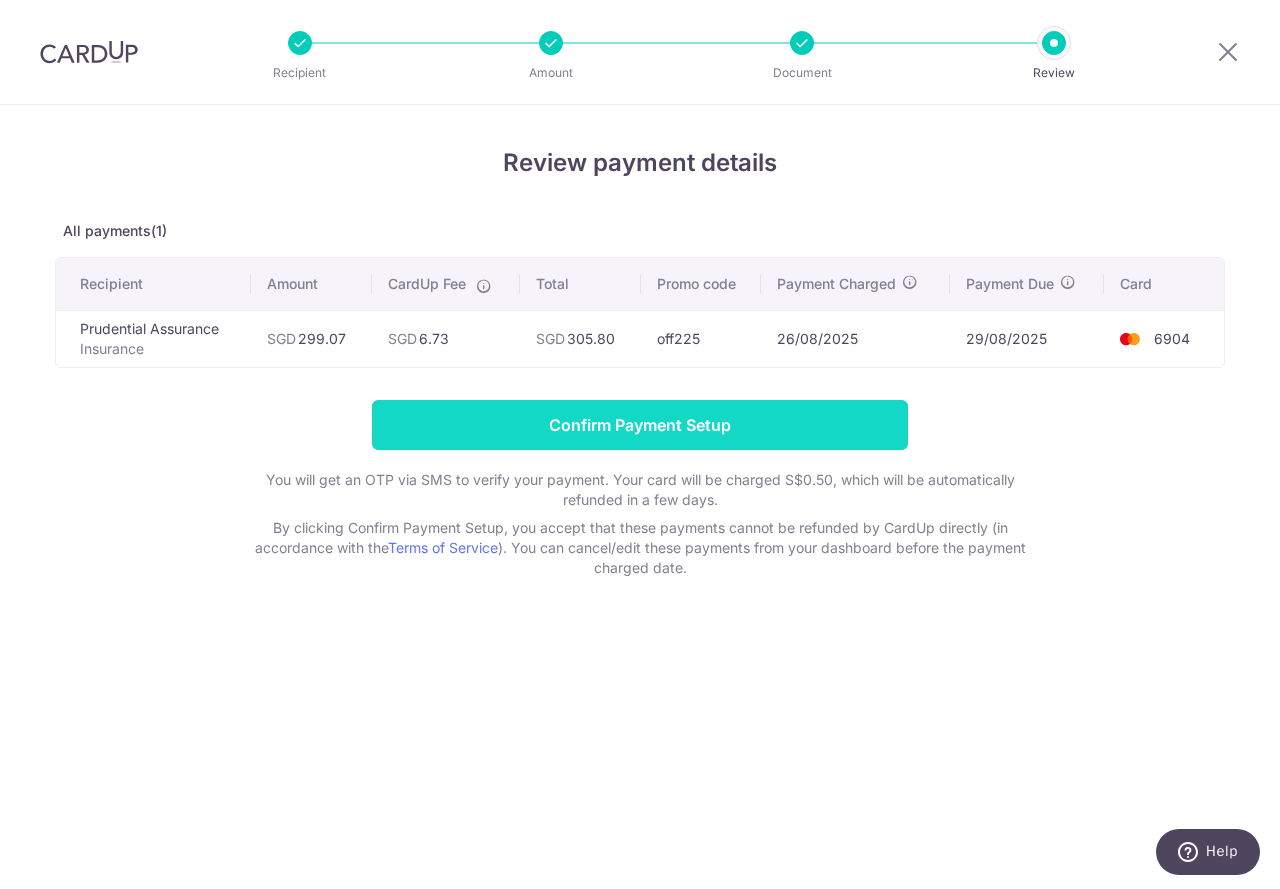 click on "Confirm Payment Setup" at bounding box center [640, 425] 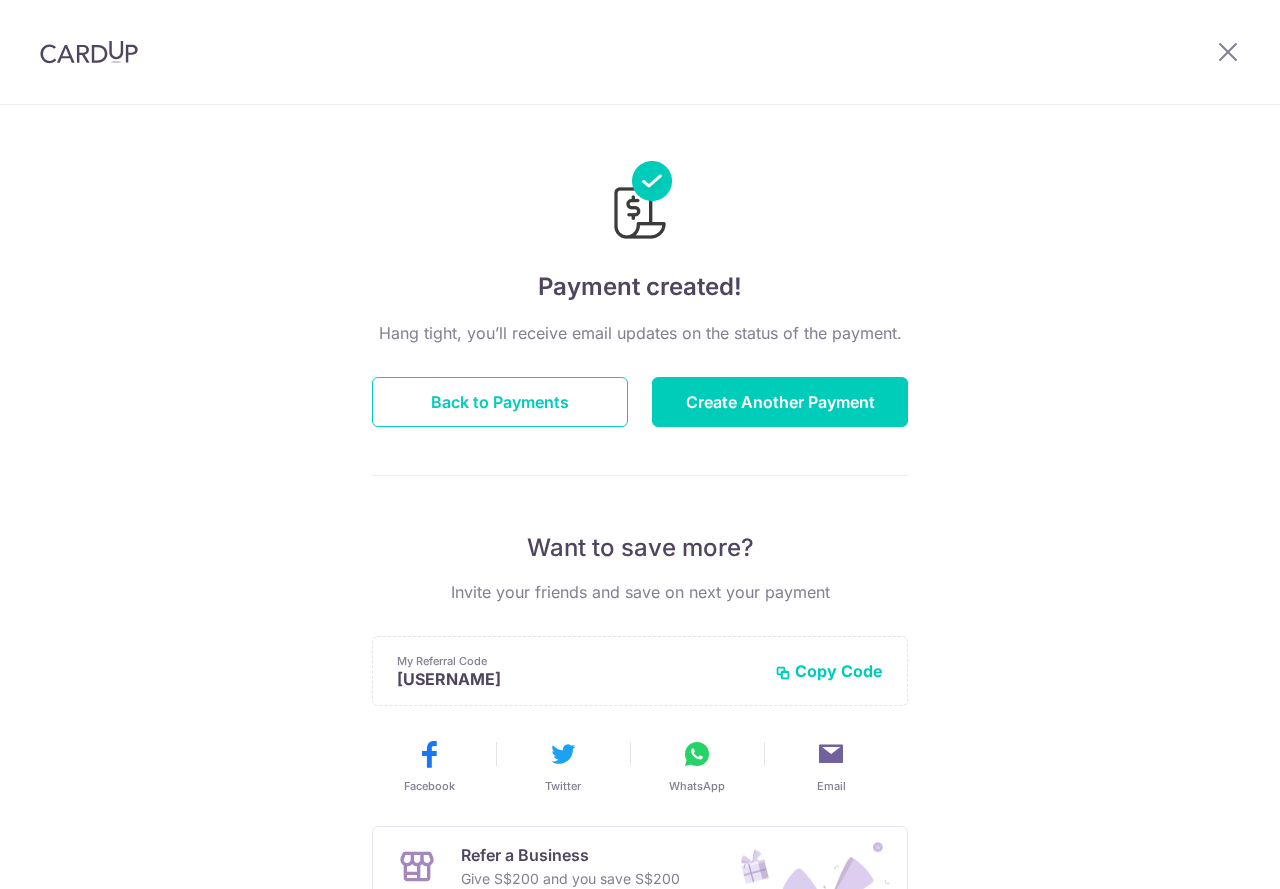 scroll, scrollTop: 0, scrollLeft: 0, axis: both 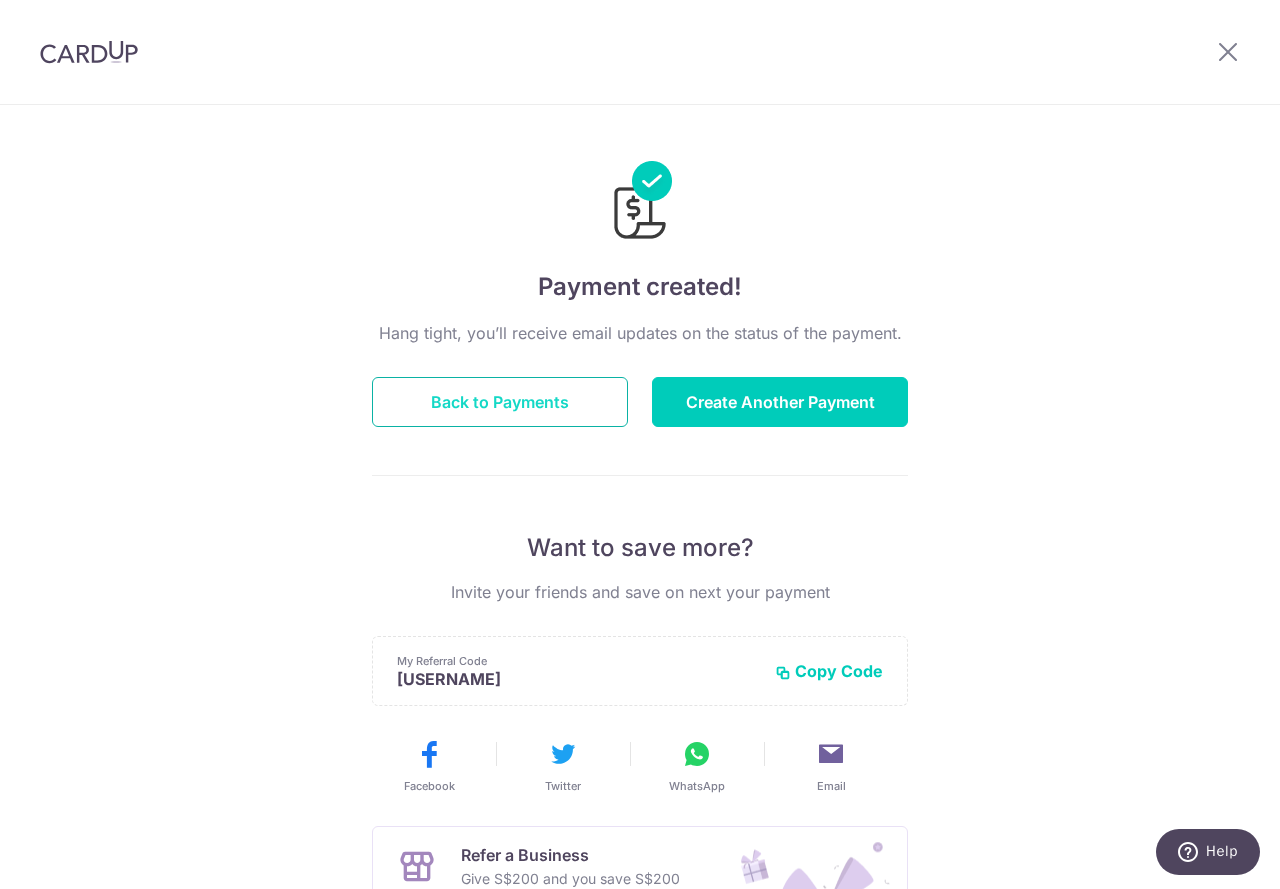 click on "Back to Payments" at bounding box center (500, 402) 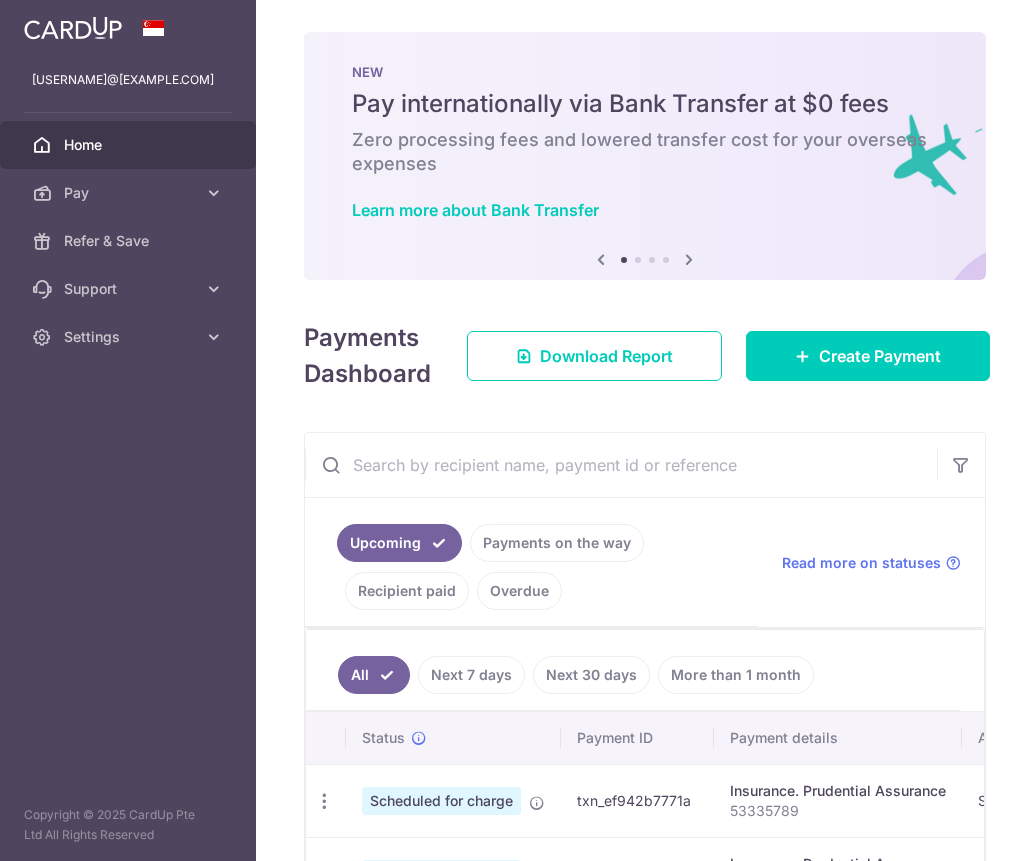 scroll, scrollTop: 0, scrollLeft: 0, axis: both 